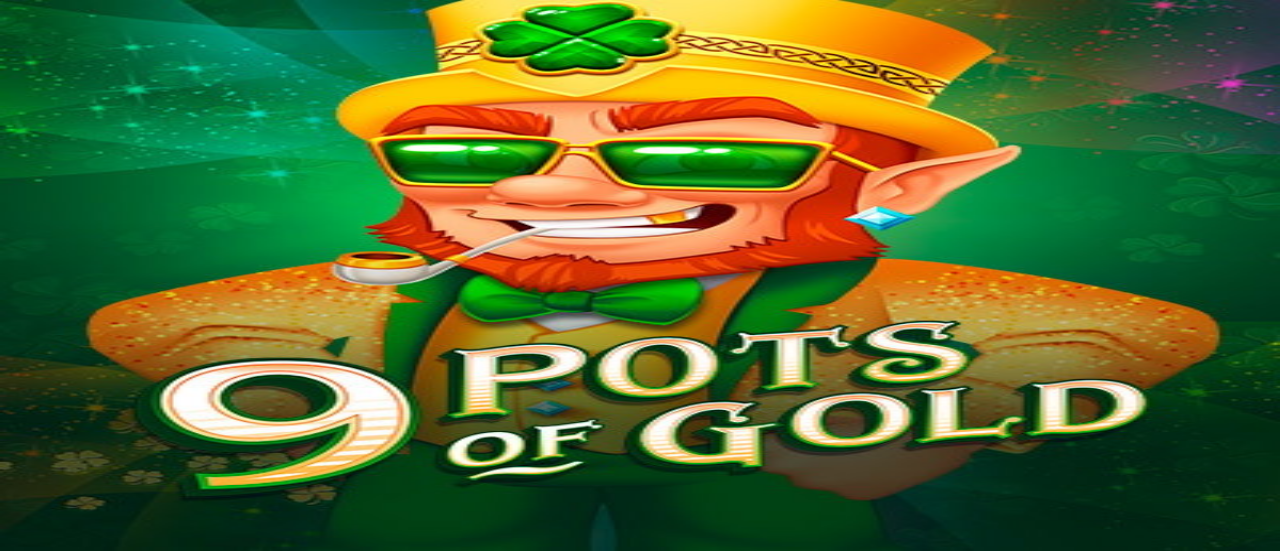 scroll, scrollTop: 0, scrollLeft: 0, axis: both 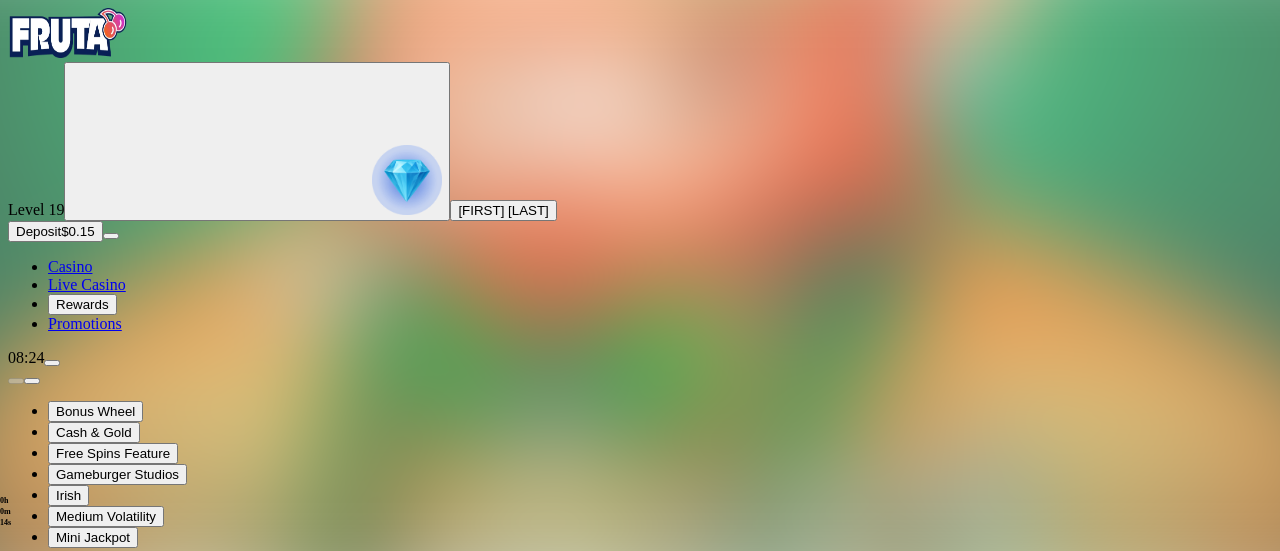 click on "Deposit" at bounding box center [38, 231] 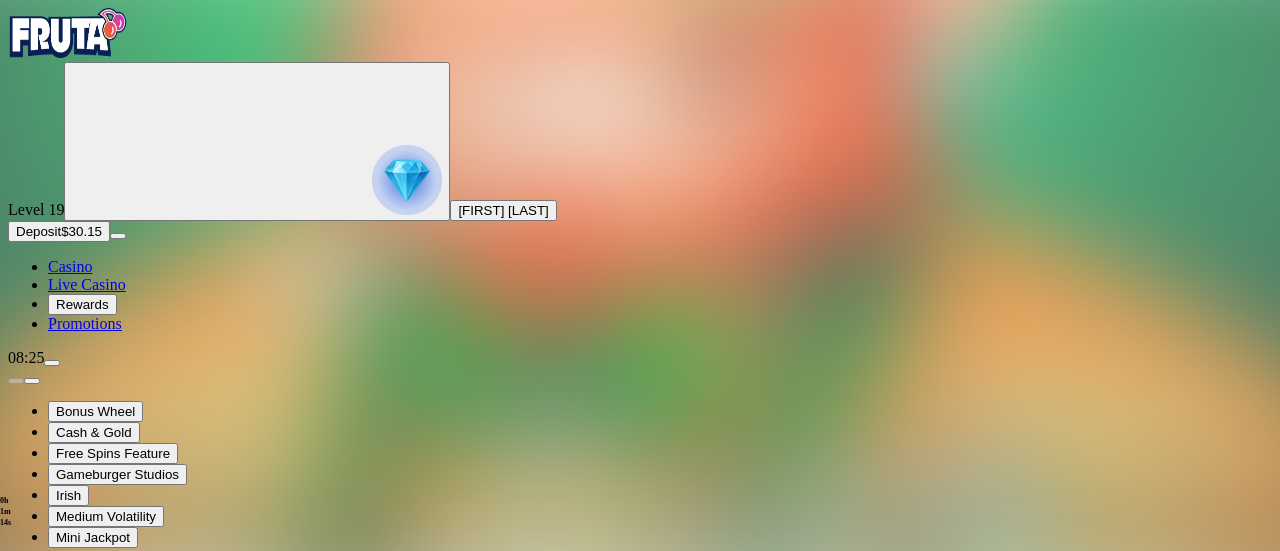 click on "Casino" at bounding box center (70, 266) 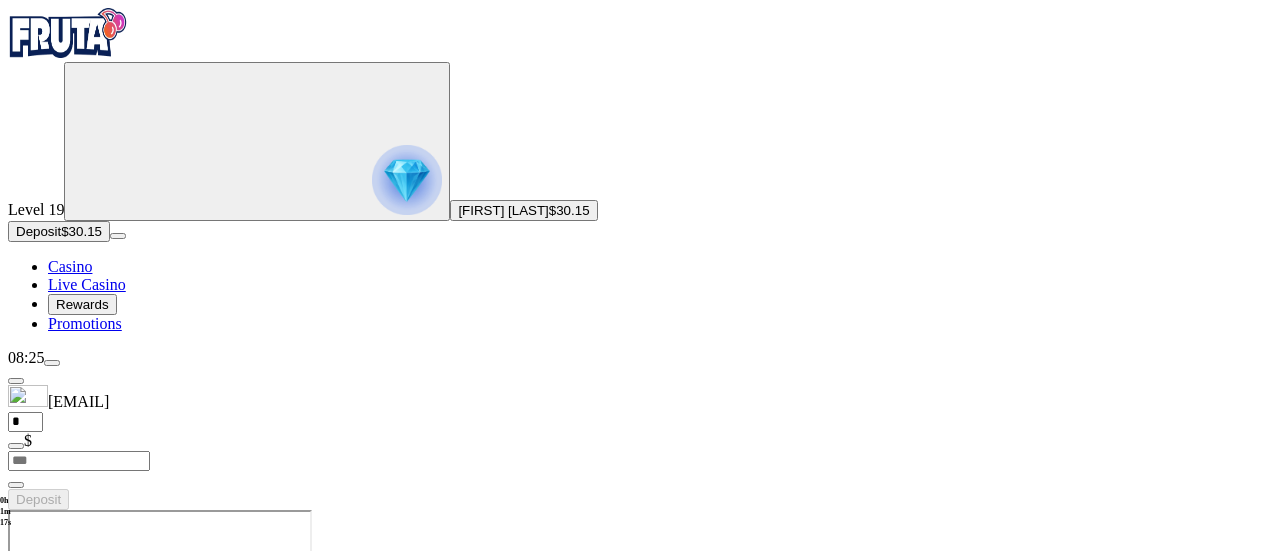 click on "Casino Live Casino Rewards Promotions" at bounding box center [640, 295] 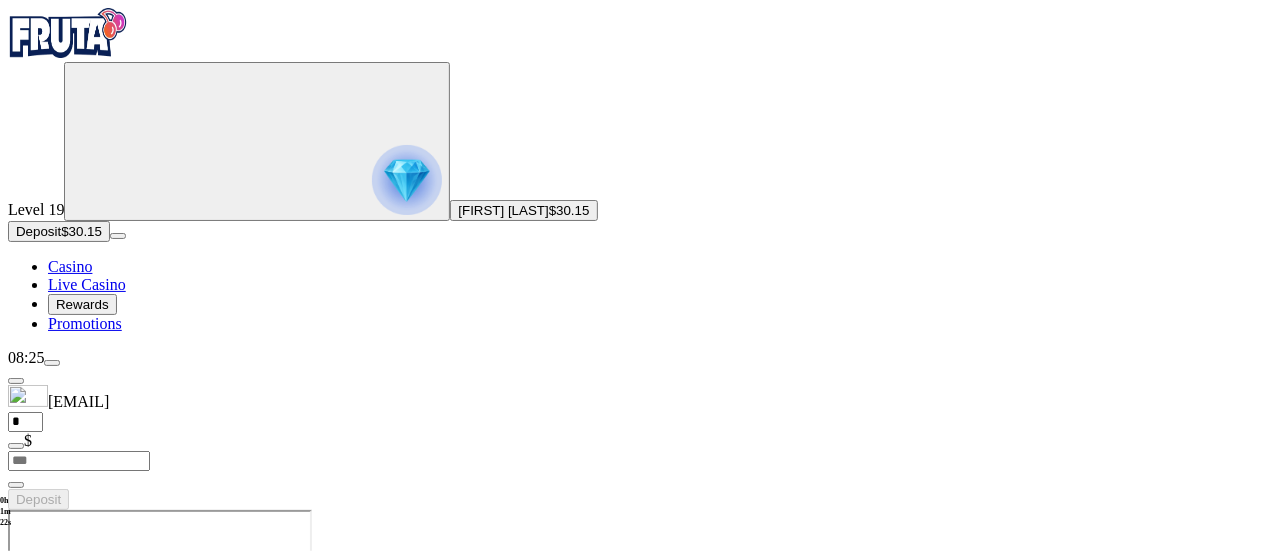 click at bounding box center (16, 703) 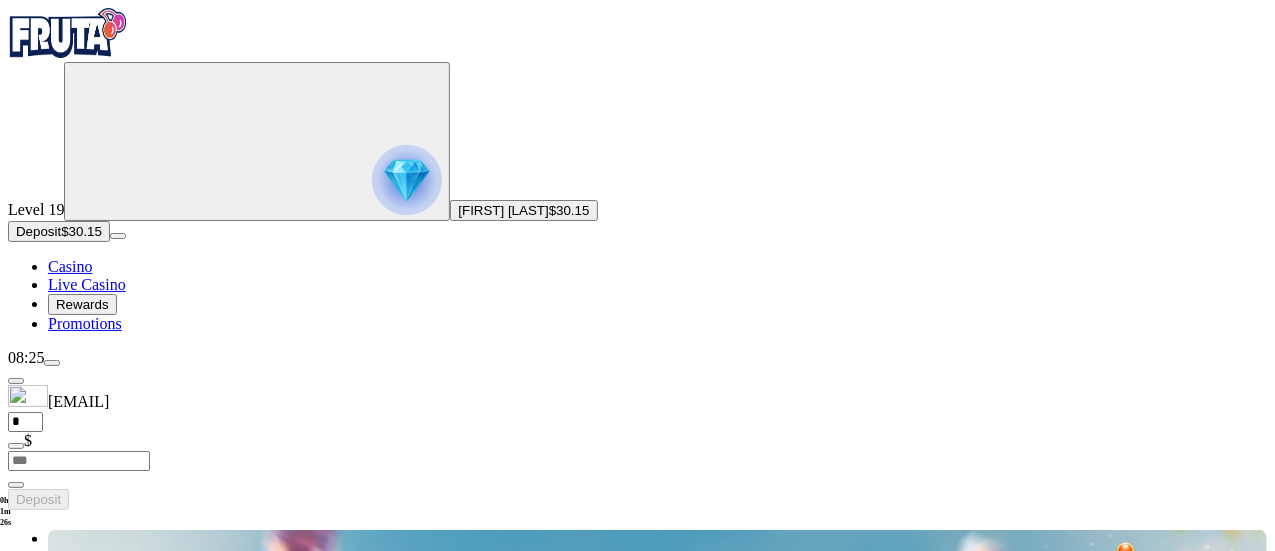 click at bounding box center (48, 2628) 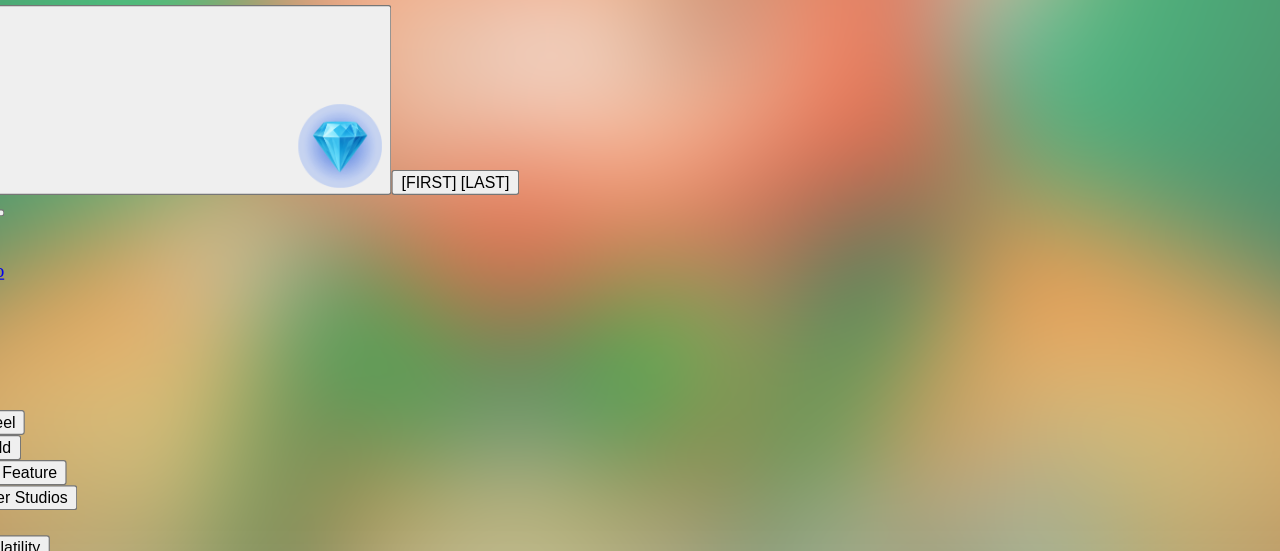 drag, startPoint x: 758, startPoint y: 421, endPoint x: 772, endPoint y: 462, distance: 43.32436 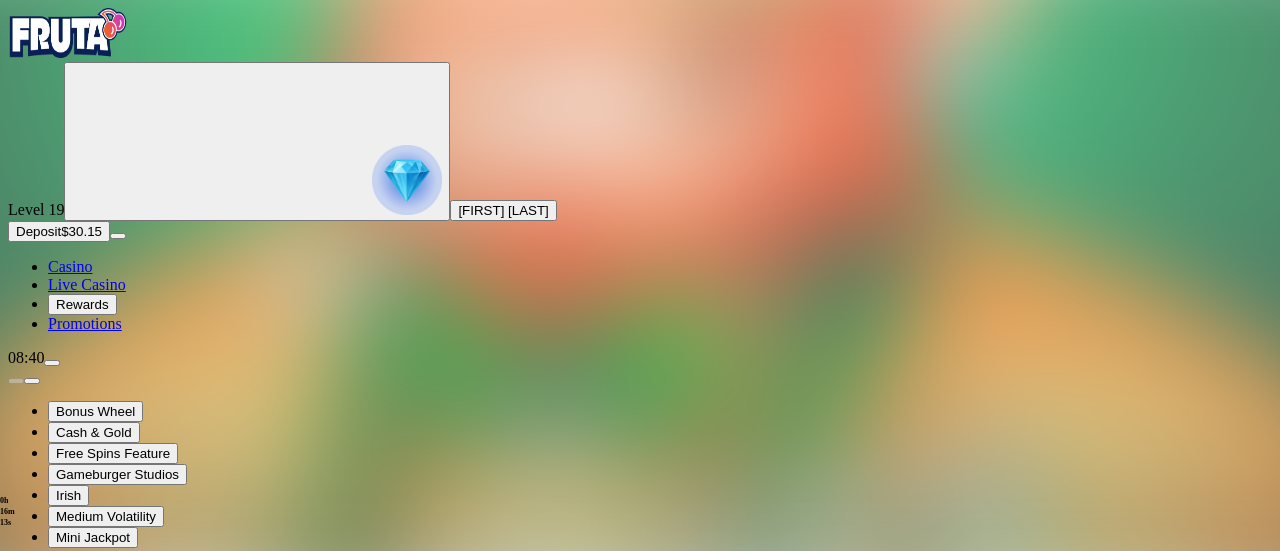 click at bounding box center [16, 900] 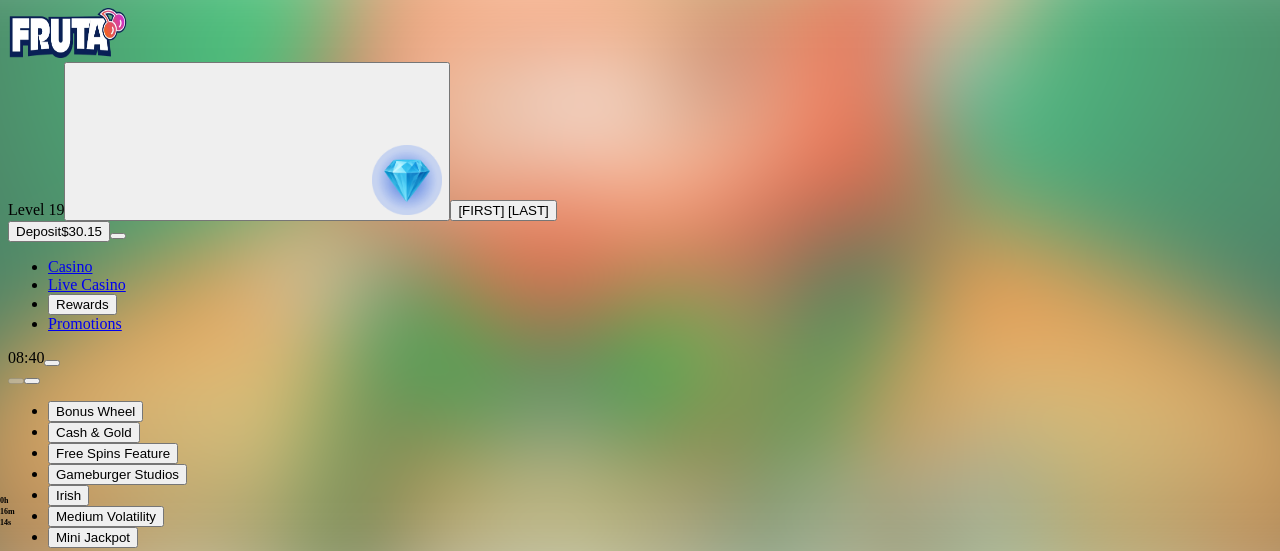click at bounding box center (16, 900) 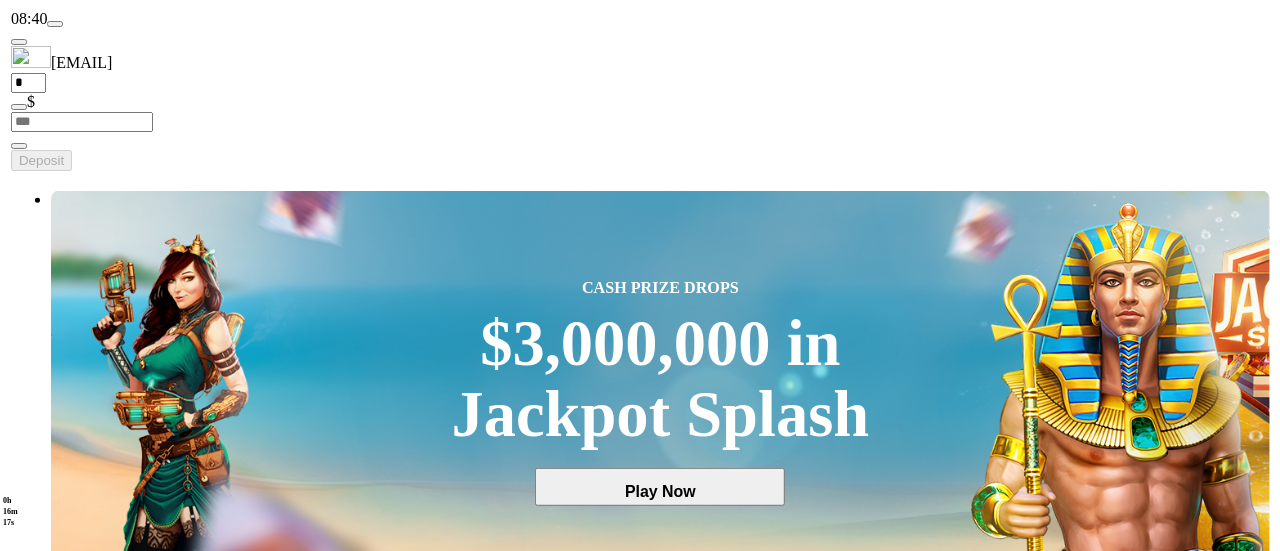 scroll, scrollTop: 340, scrollLeft: 0, axis: vertical 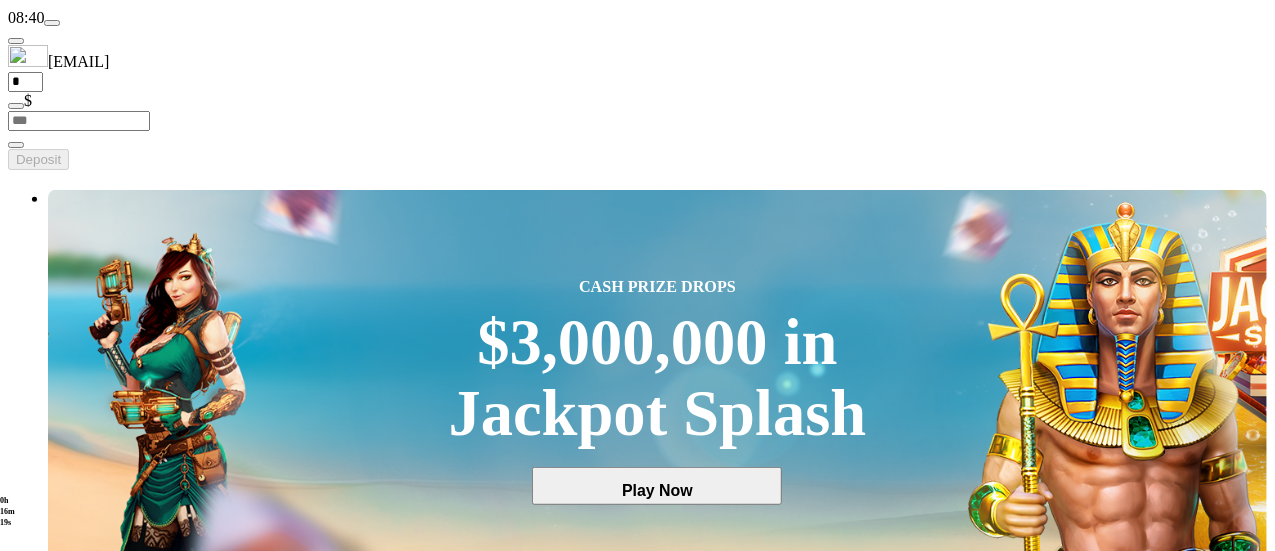 click at bounding box center [52, 23] 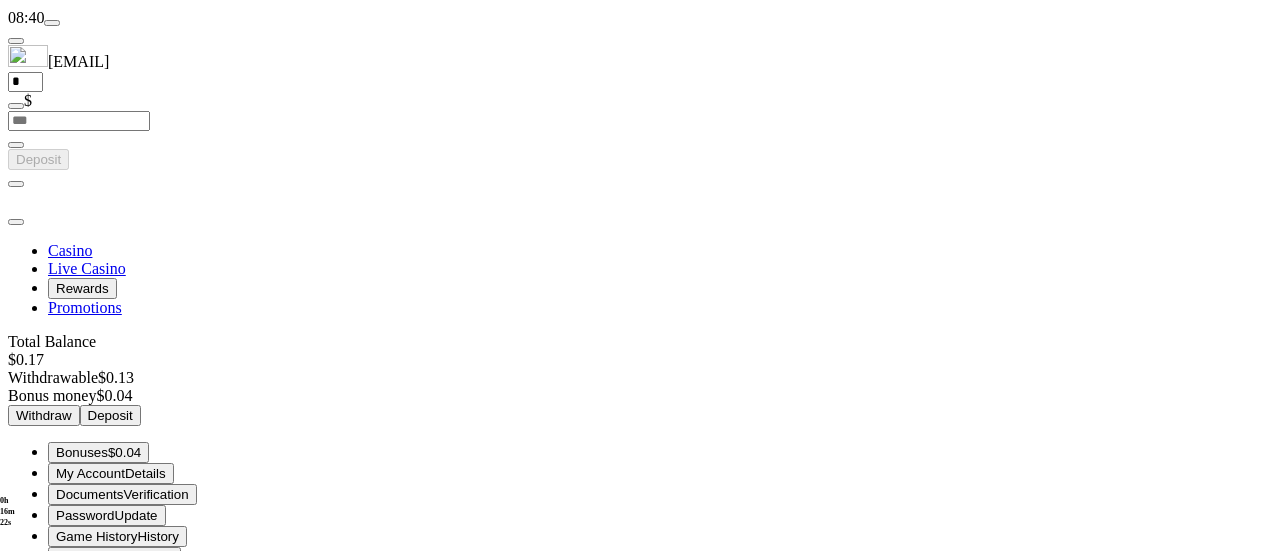 scroll, scrollTop: 157, scrollLeft: 0, axis: vertical 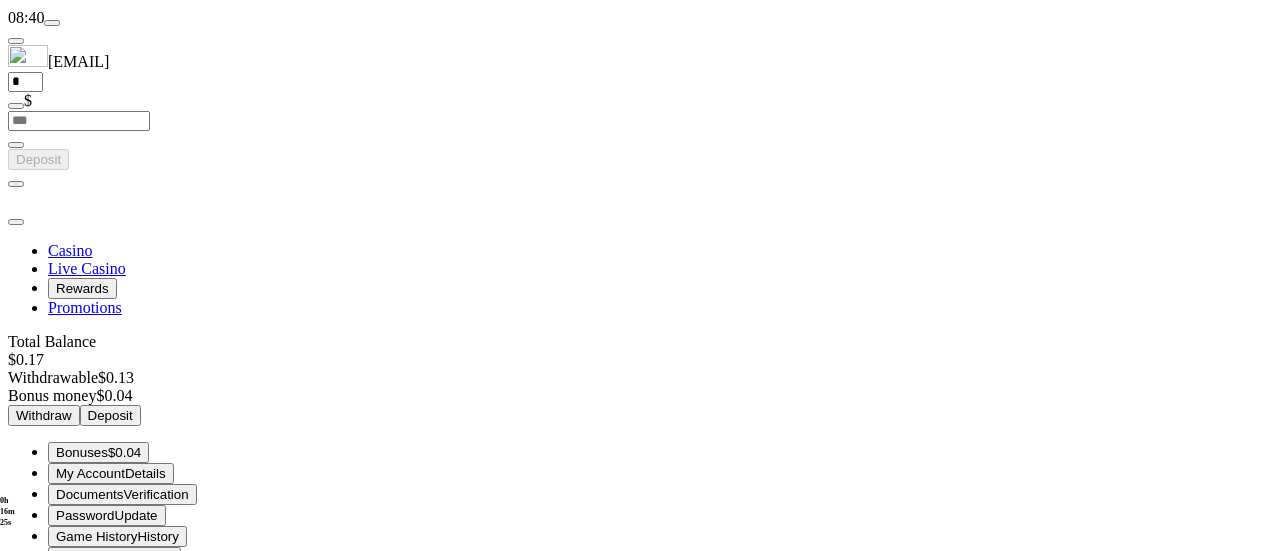 click on "Log Out" at bounding box center [39, 678] 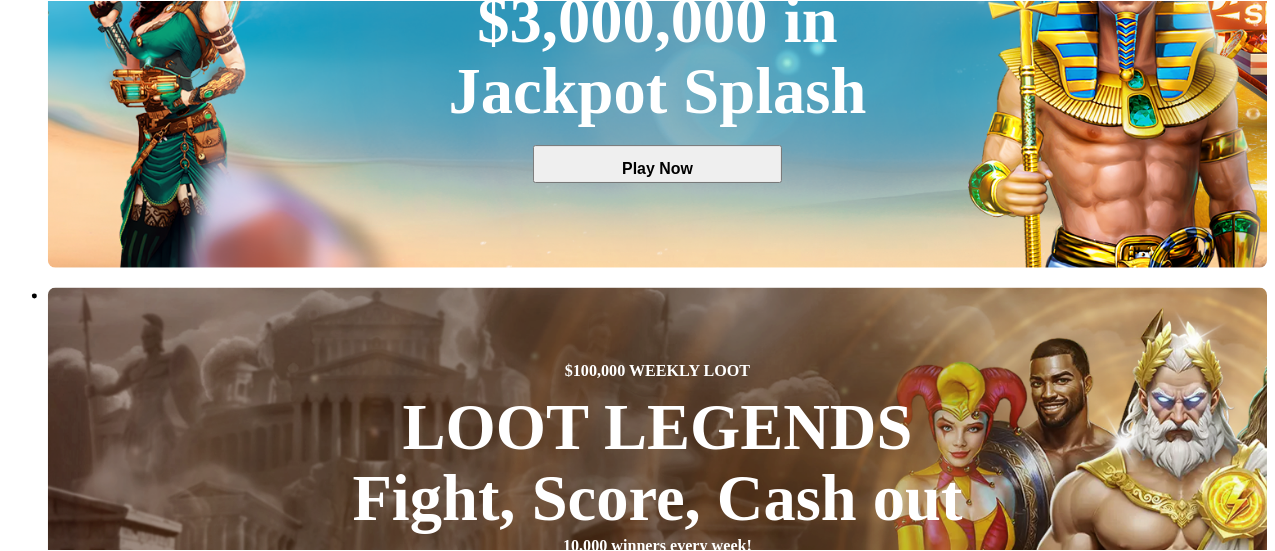 scroll, scrollTop: 0, scrollLeft: 0, axis: both 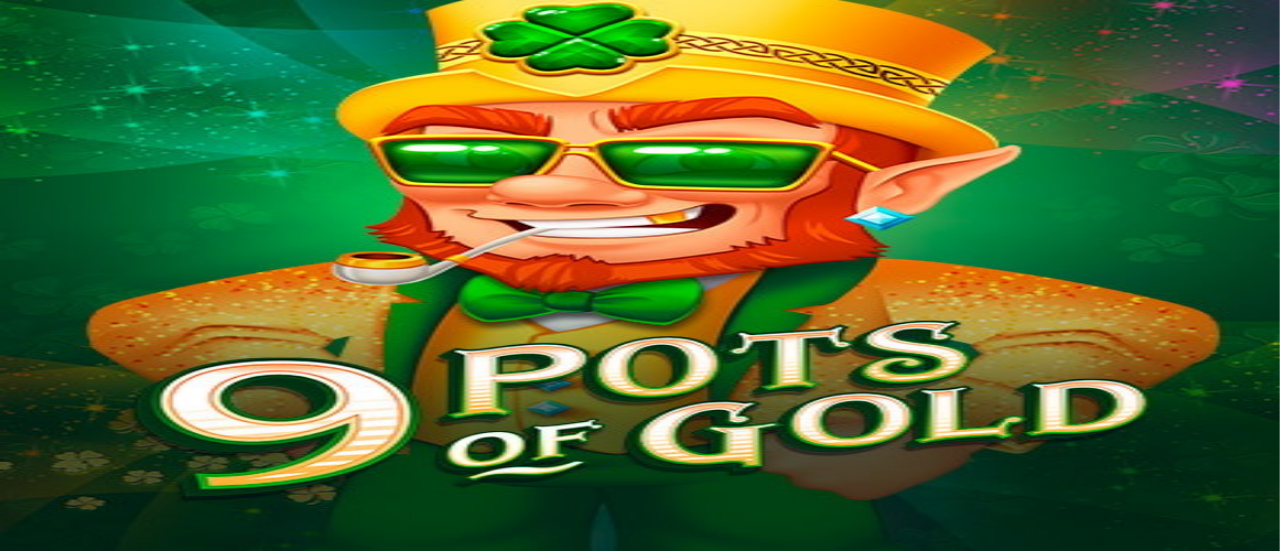 click on "Log in" at bounding box center (105, 72) 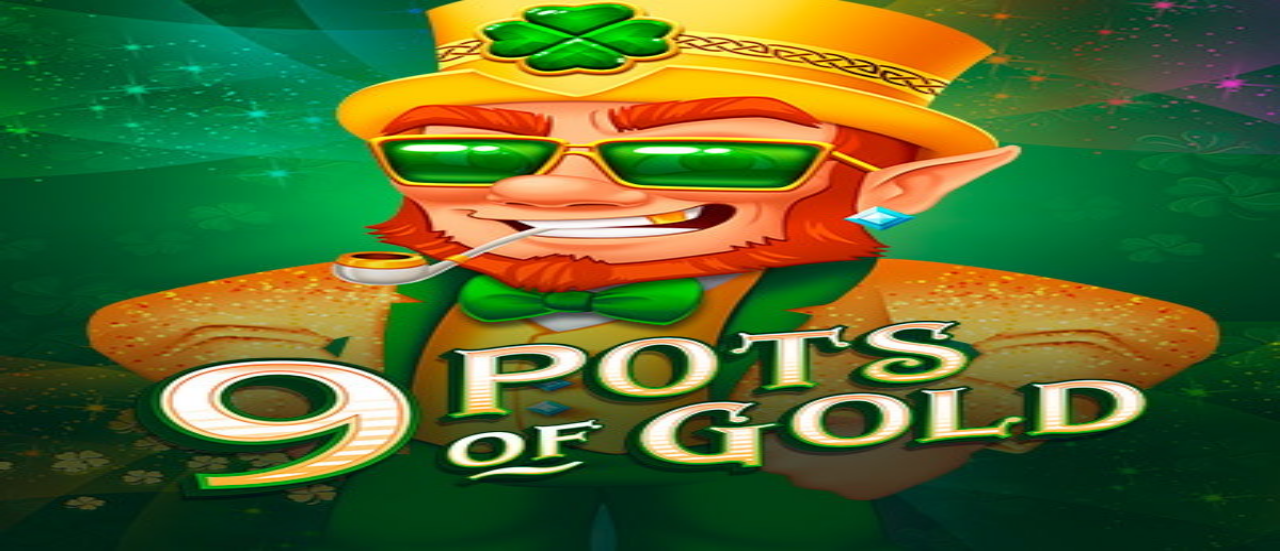 click at bounding box center (79, 498) 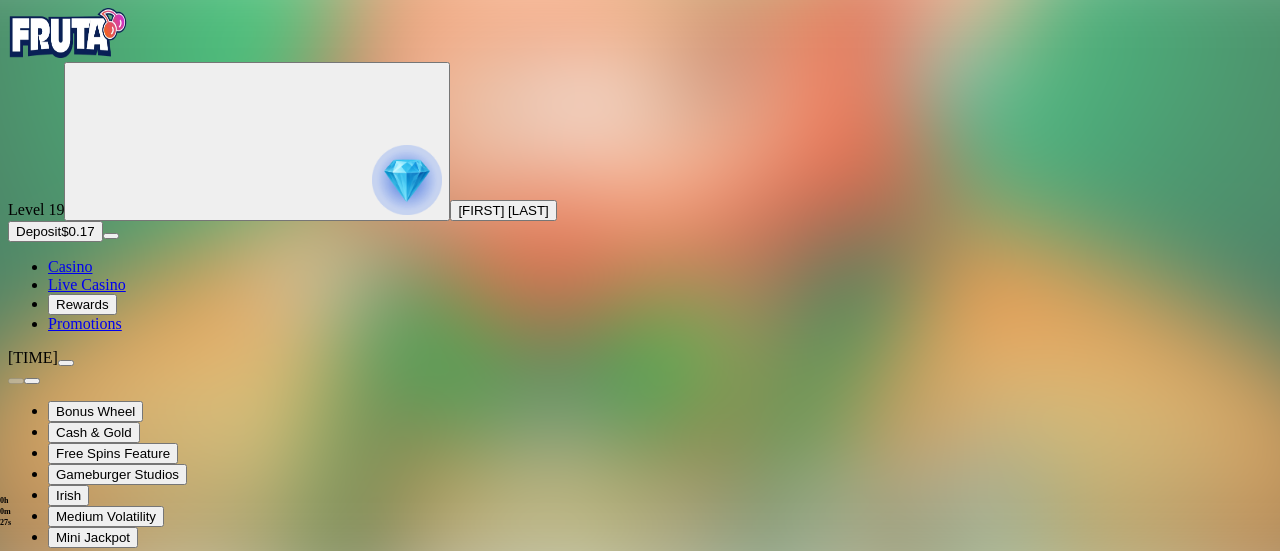 click on "Deposit $0.17" at bounding box center (55, 231) 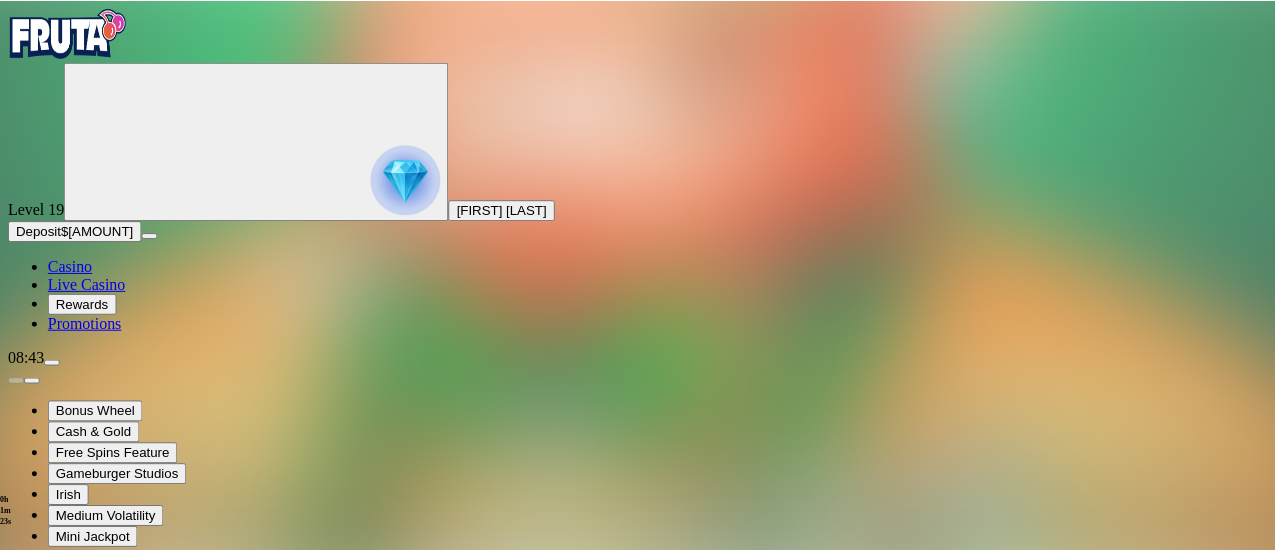 scroll, scrollTop: 36, scrollLeft: 0, axis: vertical 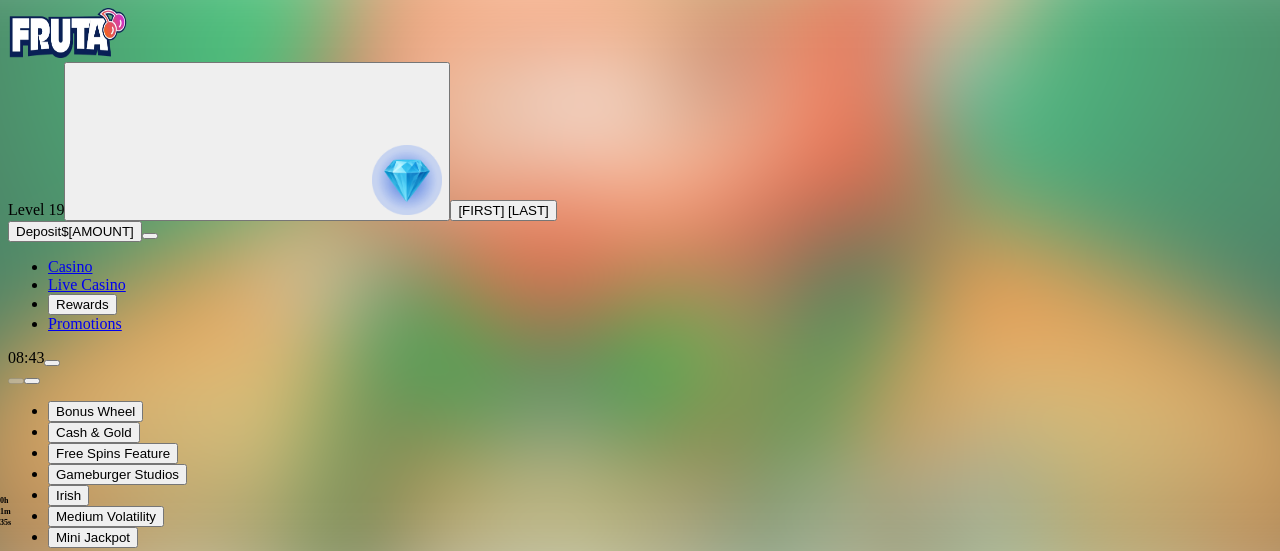 click on "Casino" at bounding box center (70, 266) 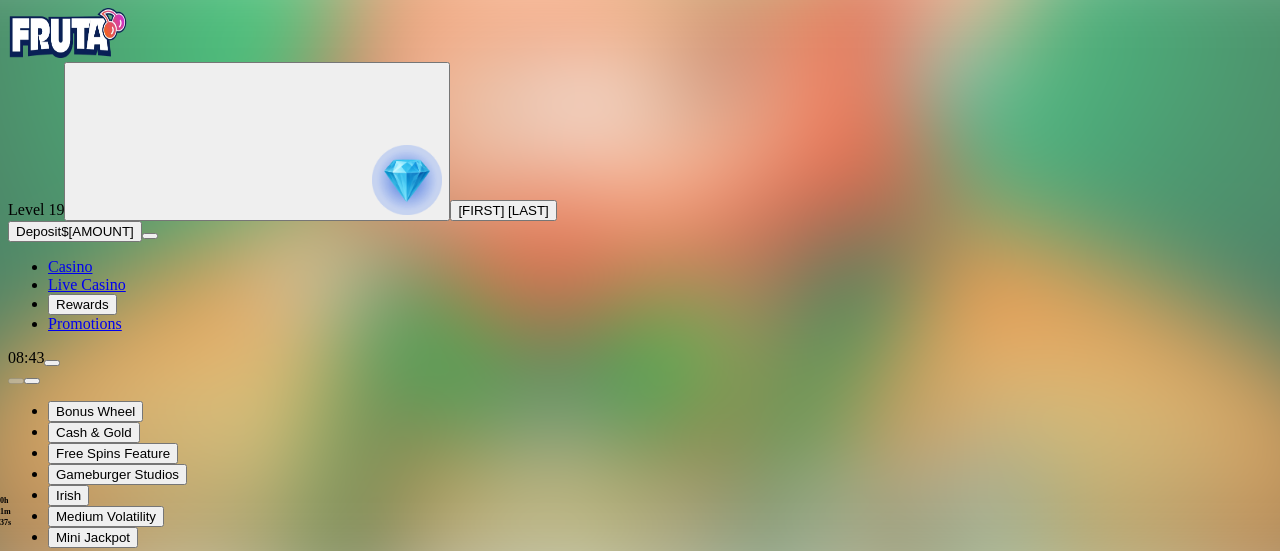 click on "Casino" at bounding box center [70, 266] 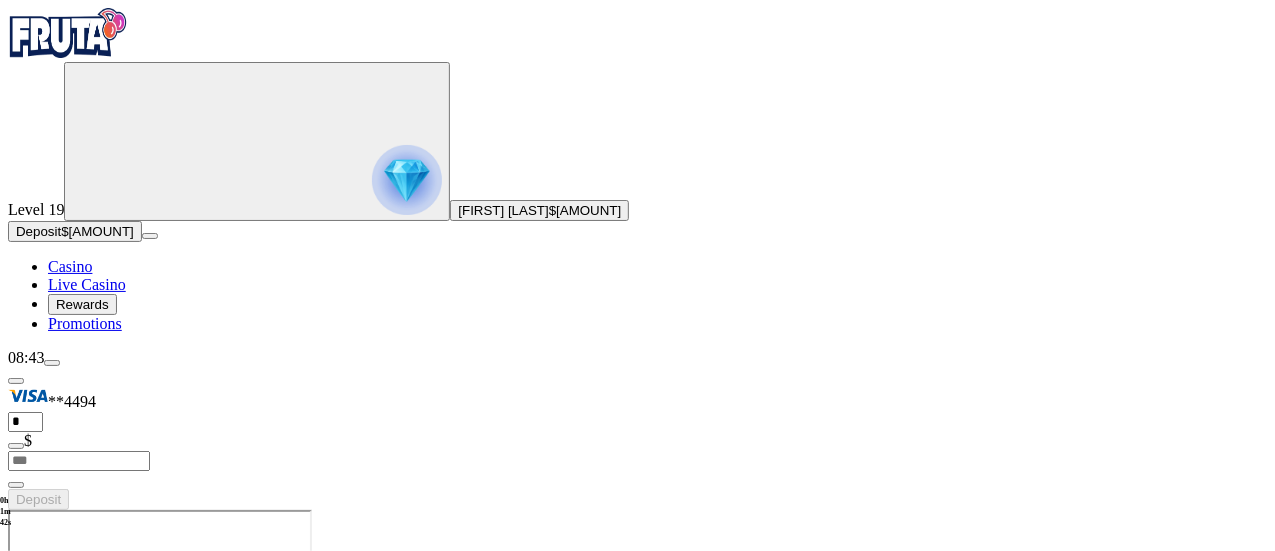 click on "Play Now" at bounding box center [80, 2815] 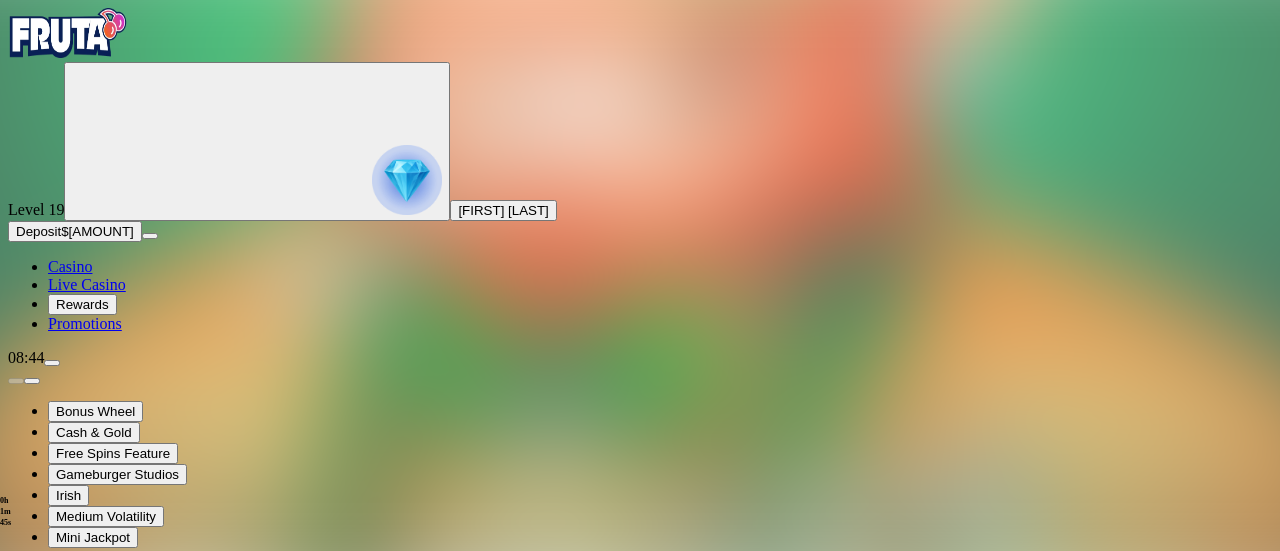 click at bounding box center (640, 1395) 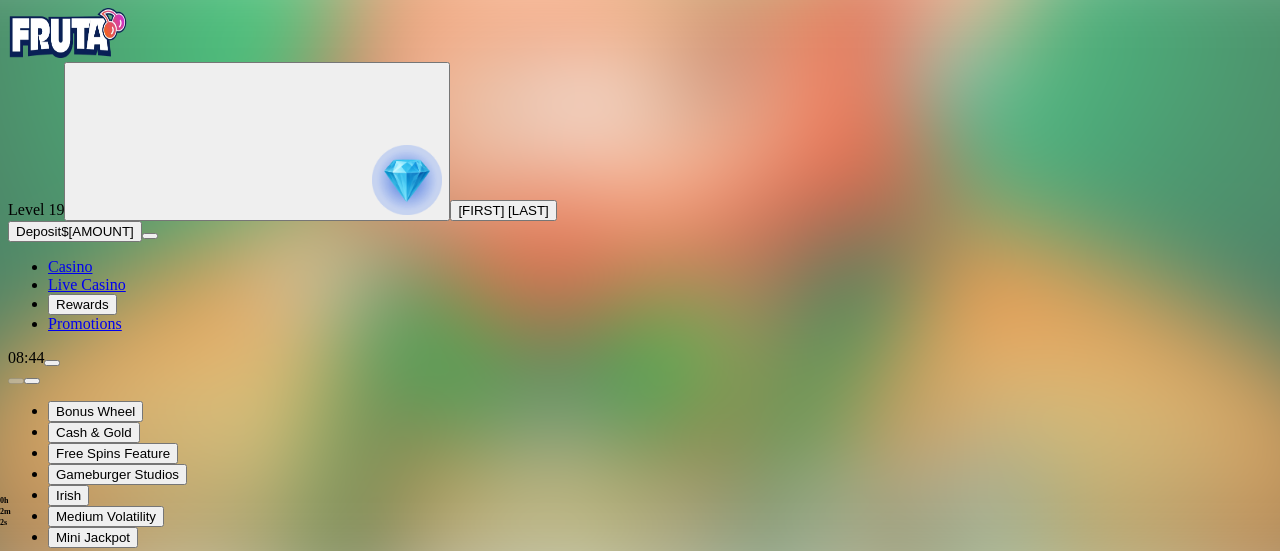 click at bounding box center [16, 1490] 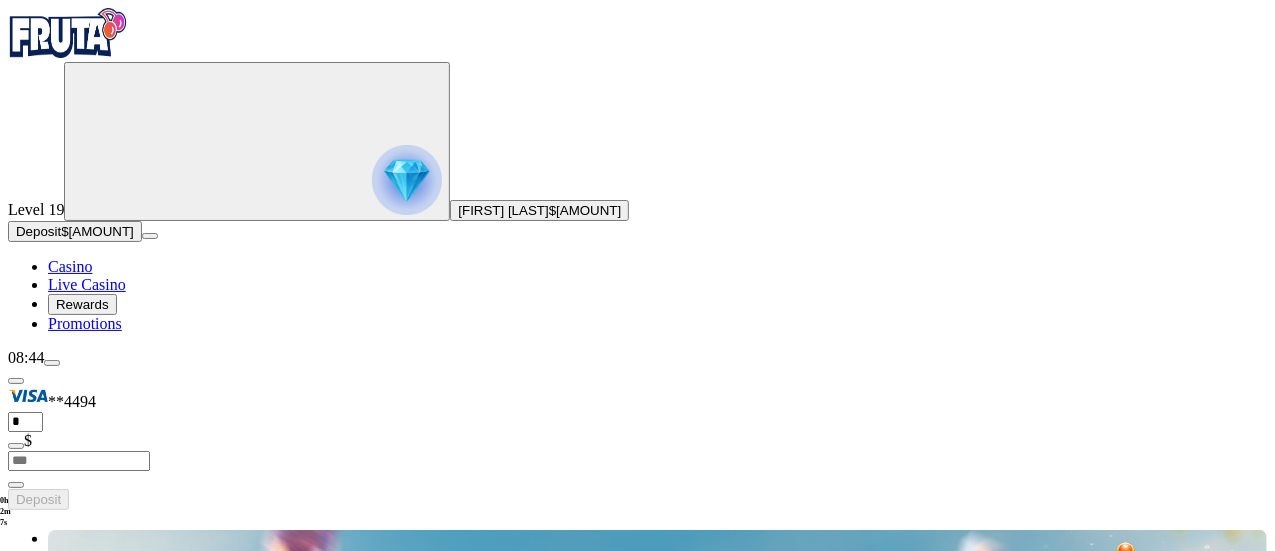 click at bounding box center (897, 2400) 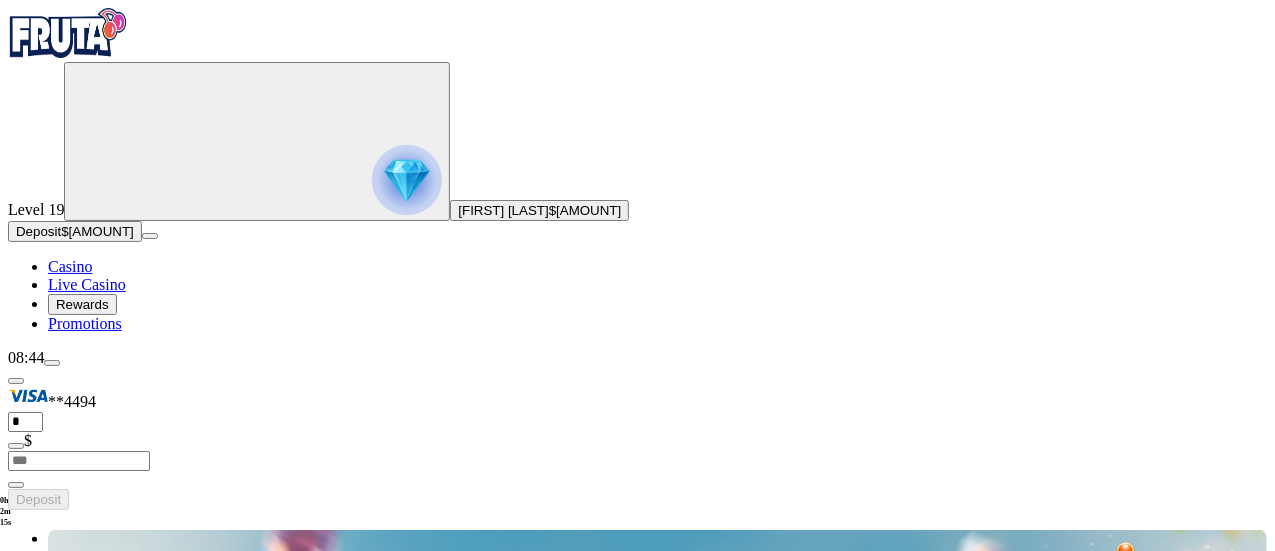 click on "******" at bounding box center (897, 2332) 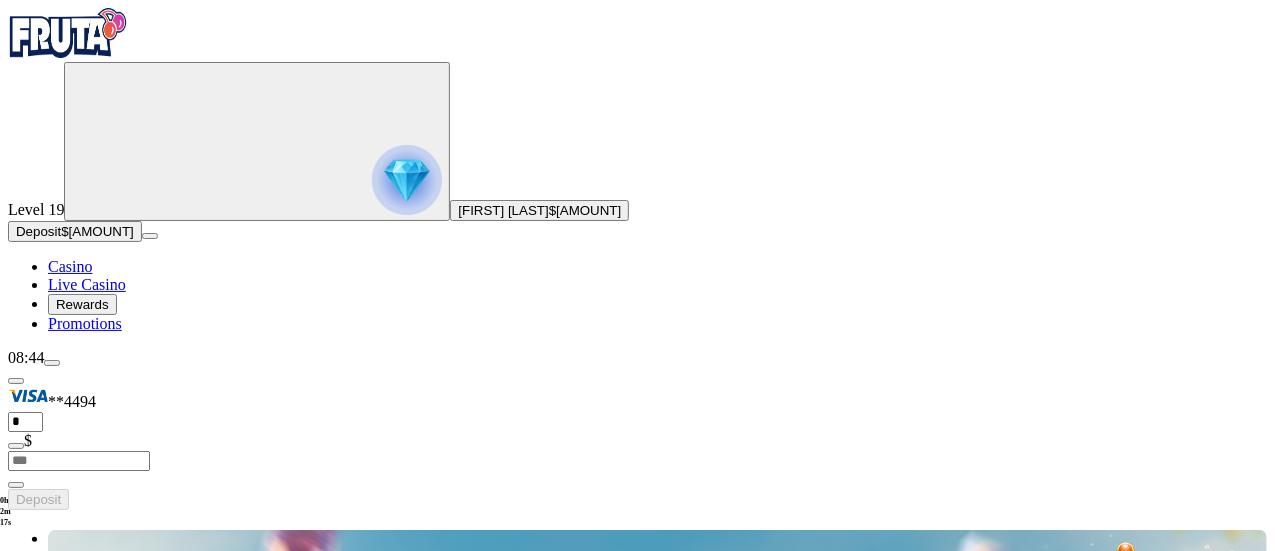 type on "******" 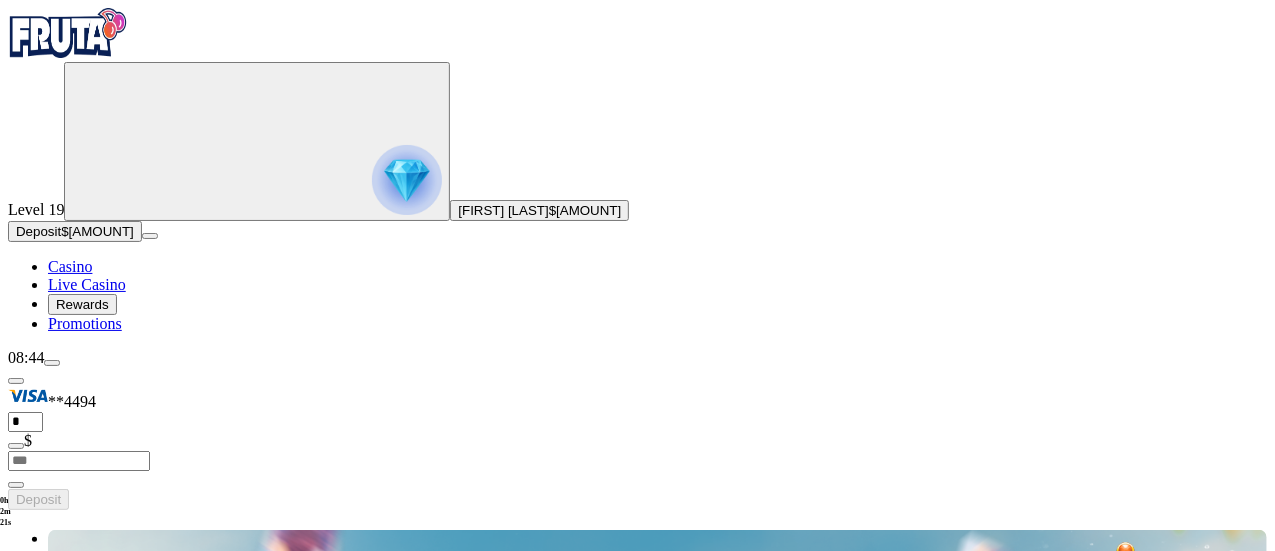 click at bounding box center (839, 2444) 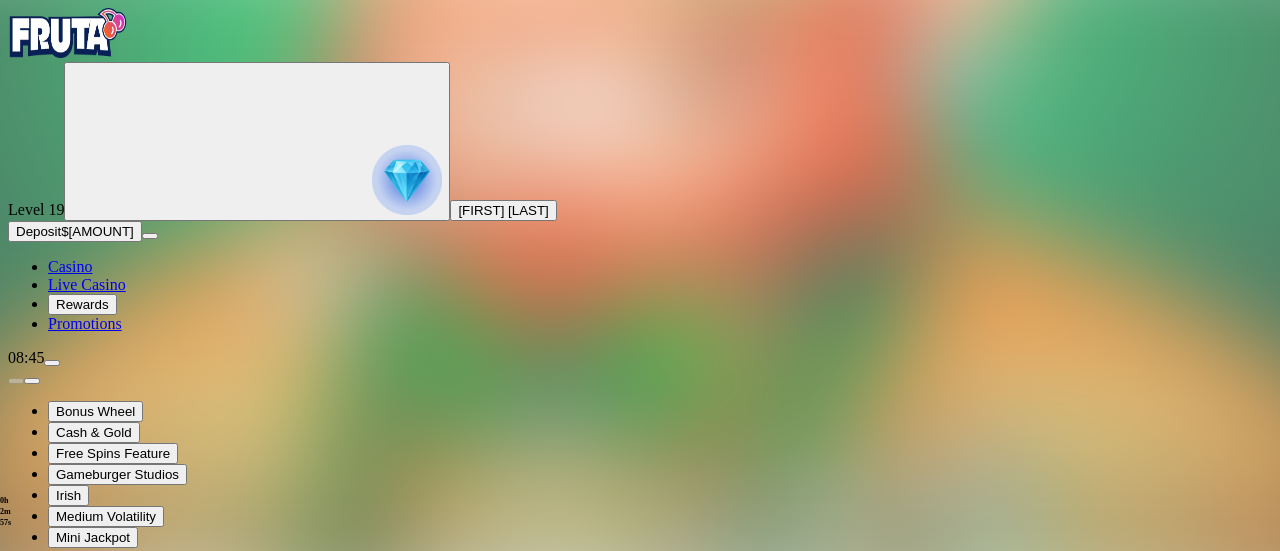 click at bounding box center (16, 900) 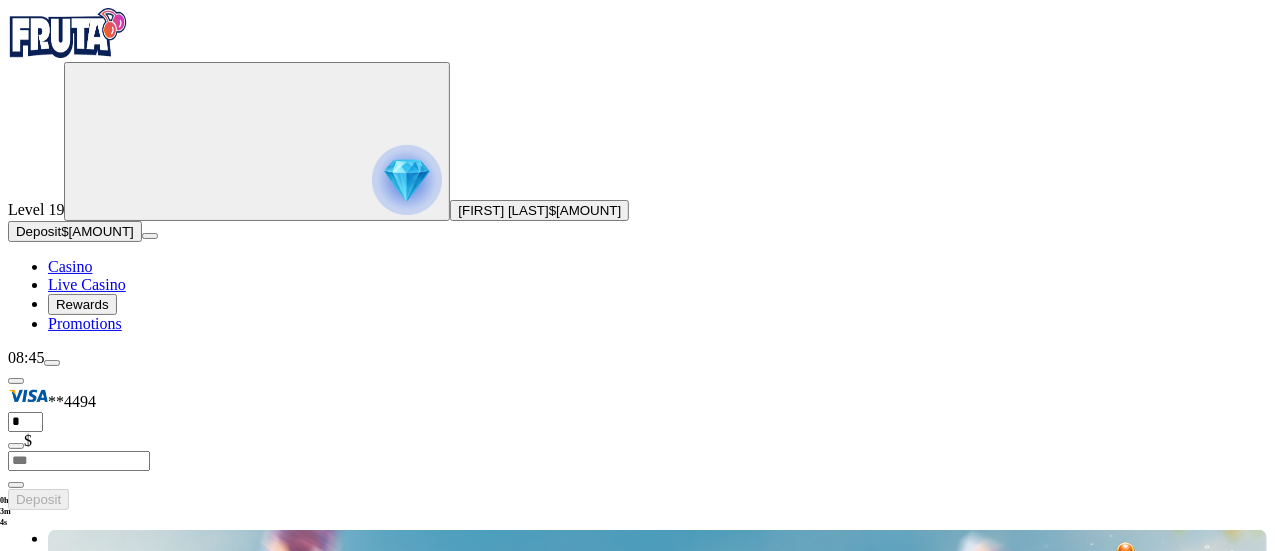 click on "Play Now" at bounding box center [80, 2618] 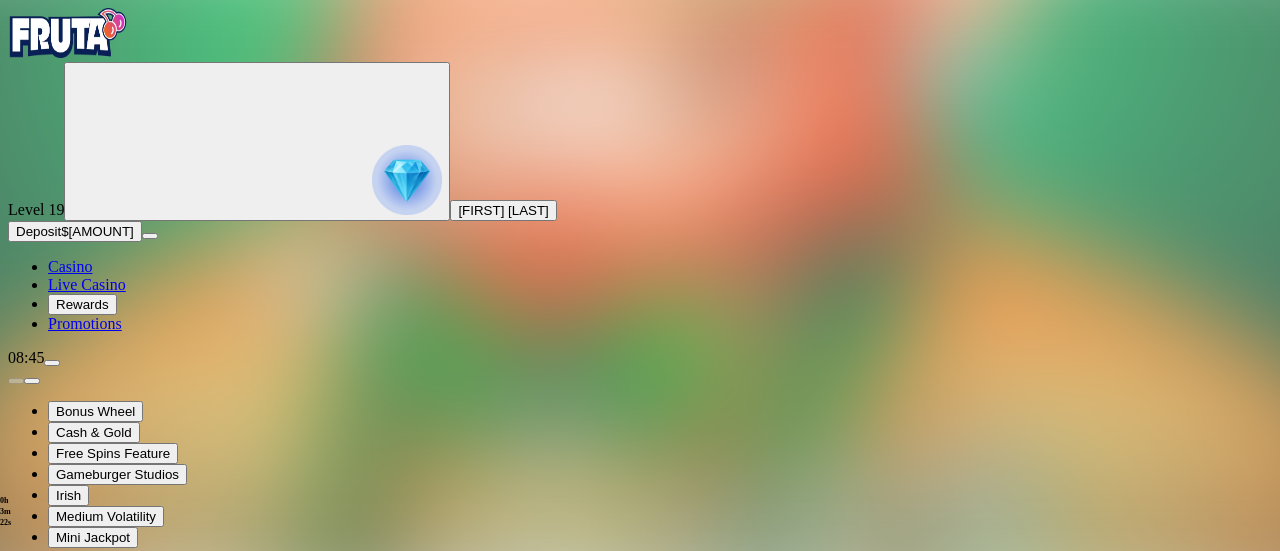 click on "Casino" at bounding box center [70, 266] 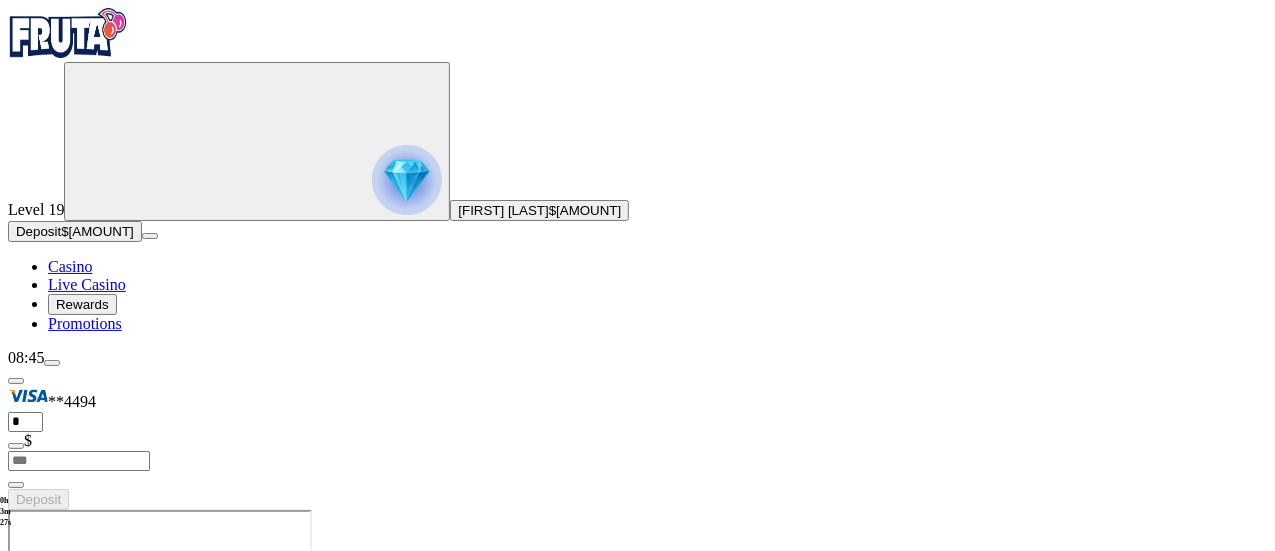 click at bounding box center [16, 703] 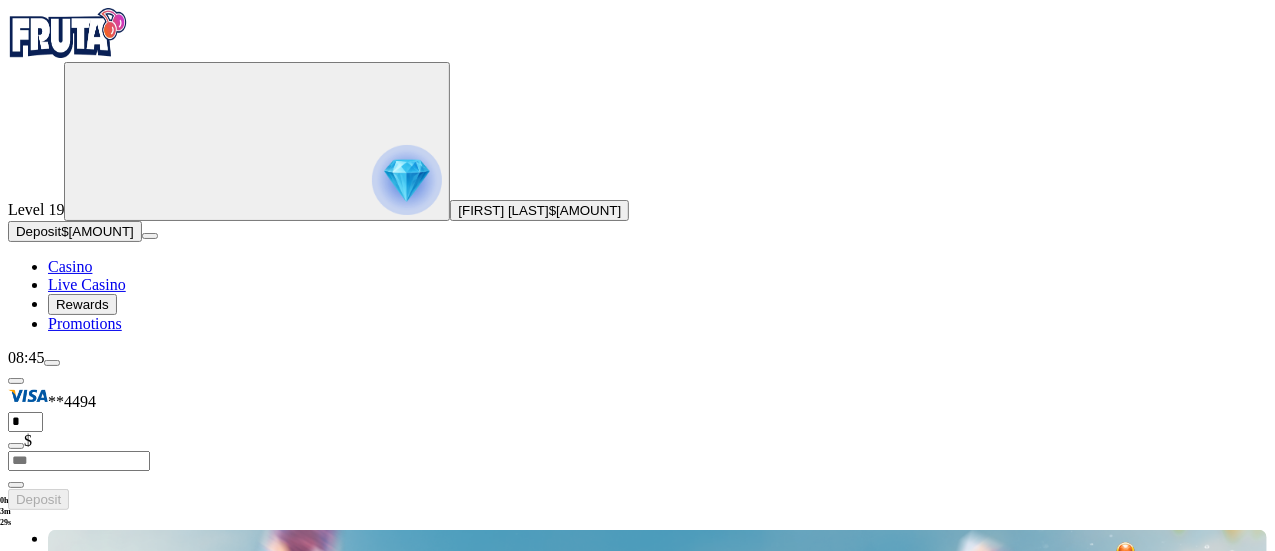 click at bounding box center (897, 2400) 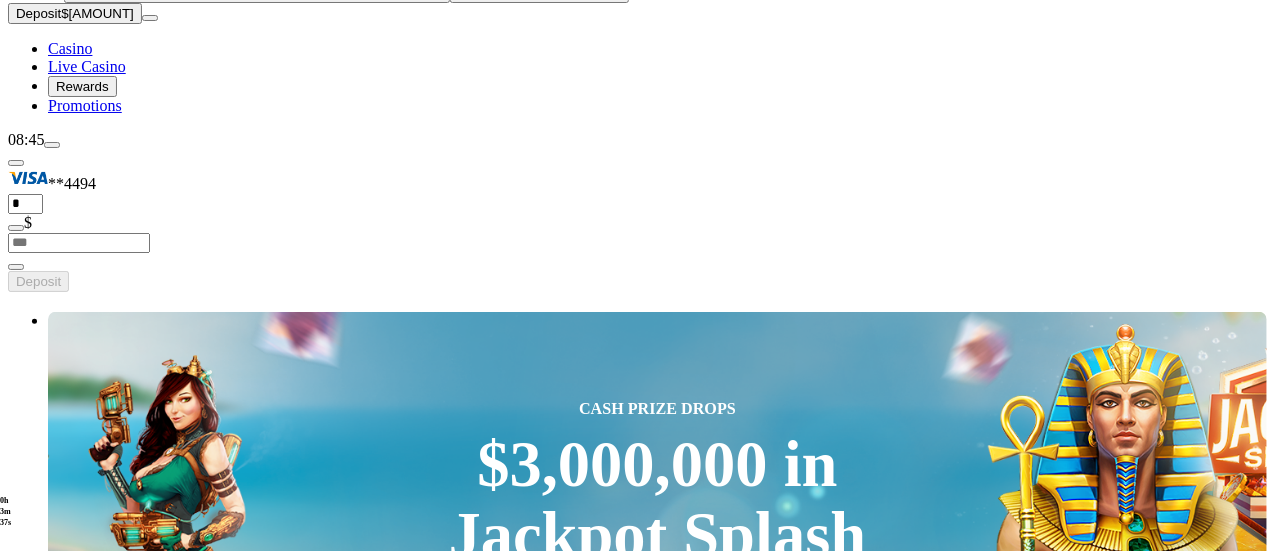scroll, scrollTop: 213, scrollLeft: 0, axis: vertical 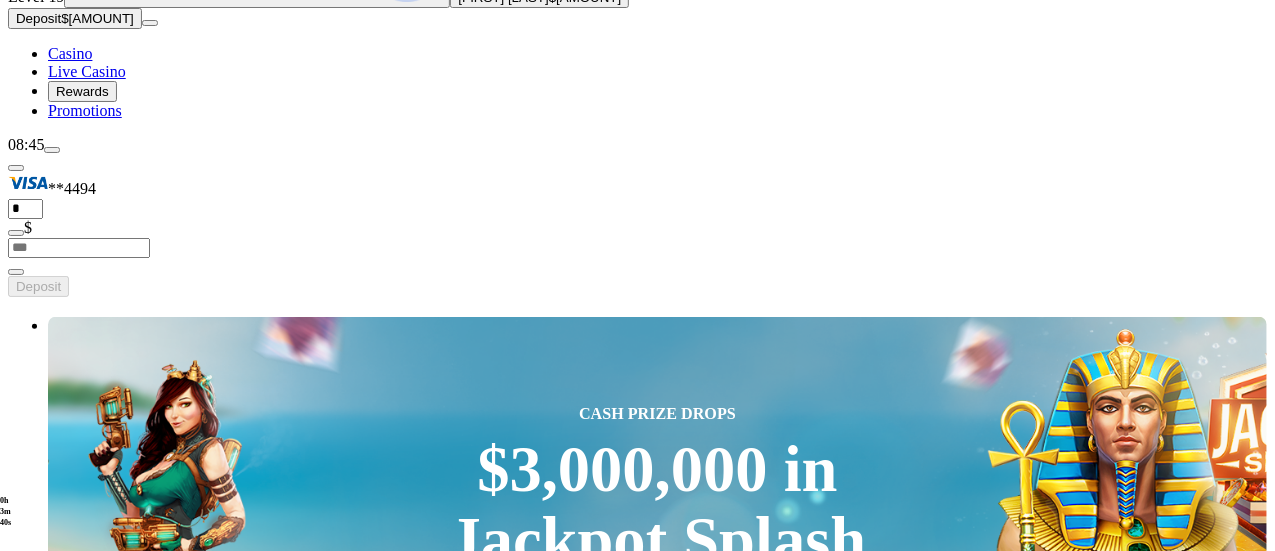 type on "******" 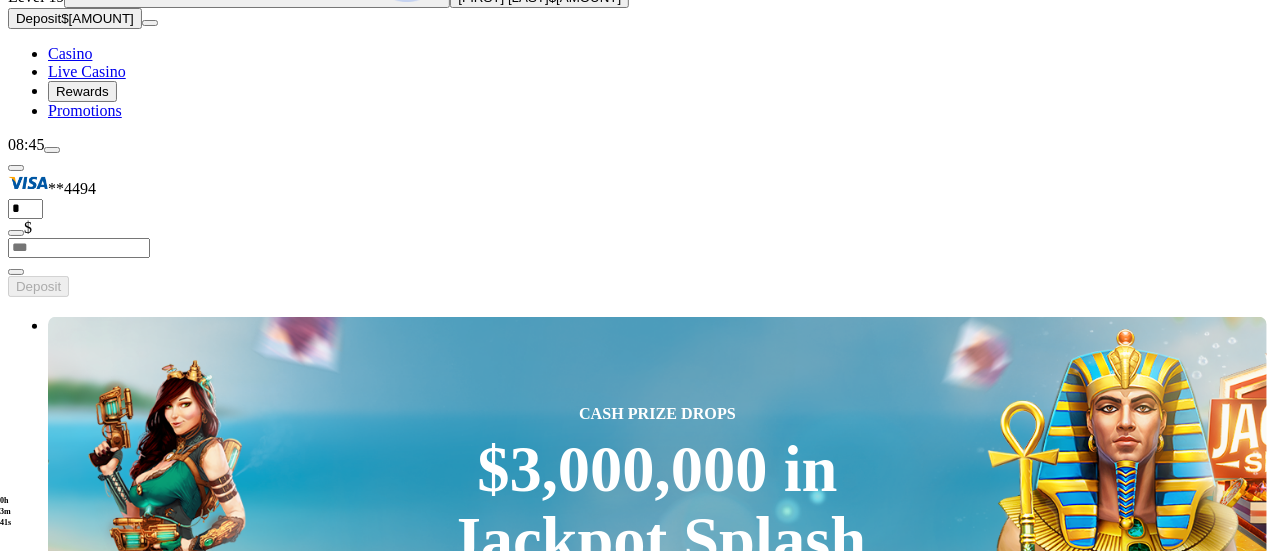click on "Play Now" at bounding box center (80, 2405) 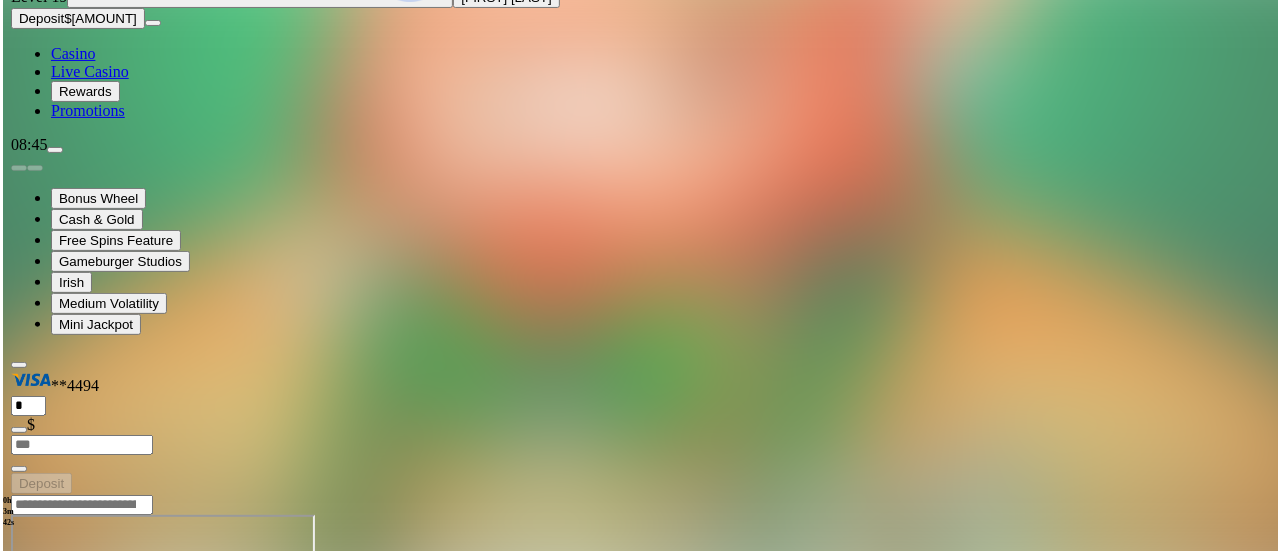 scroll, scrollTop: 0, scrollLeft: 0, axis: both 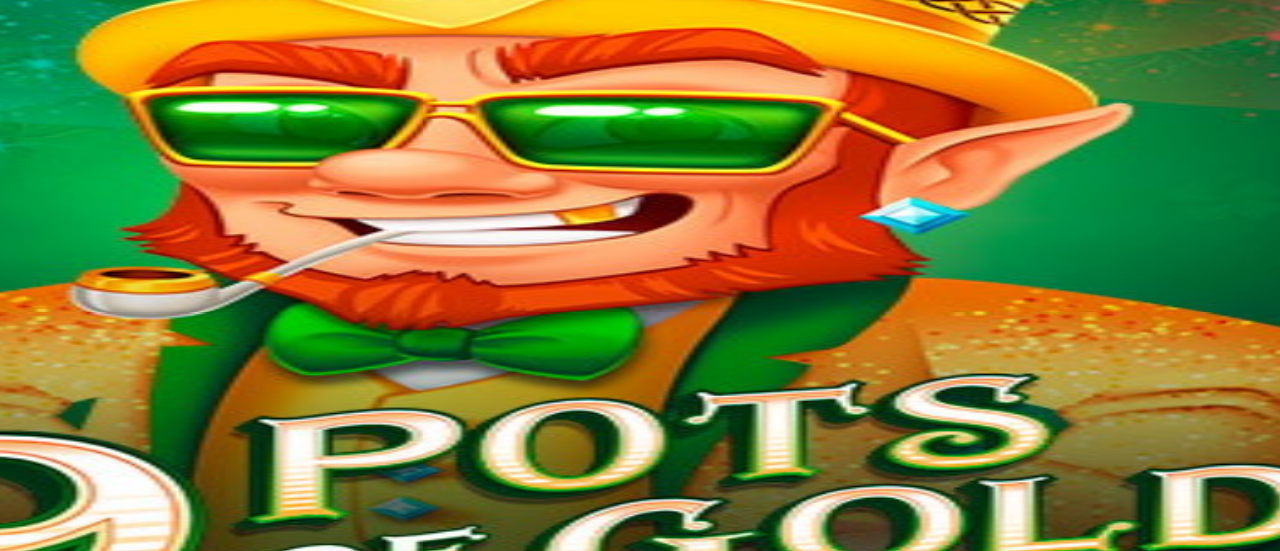 click at bounding box center (640, 807) 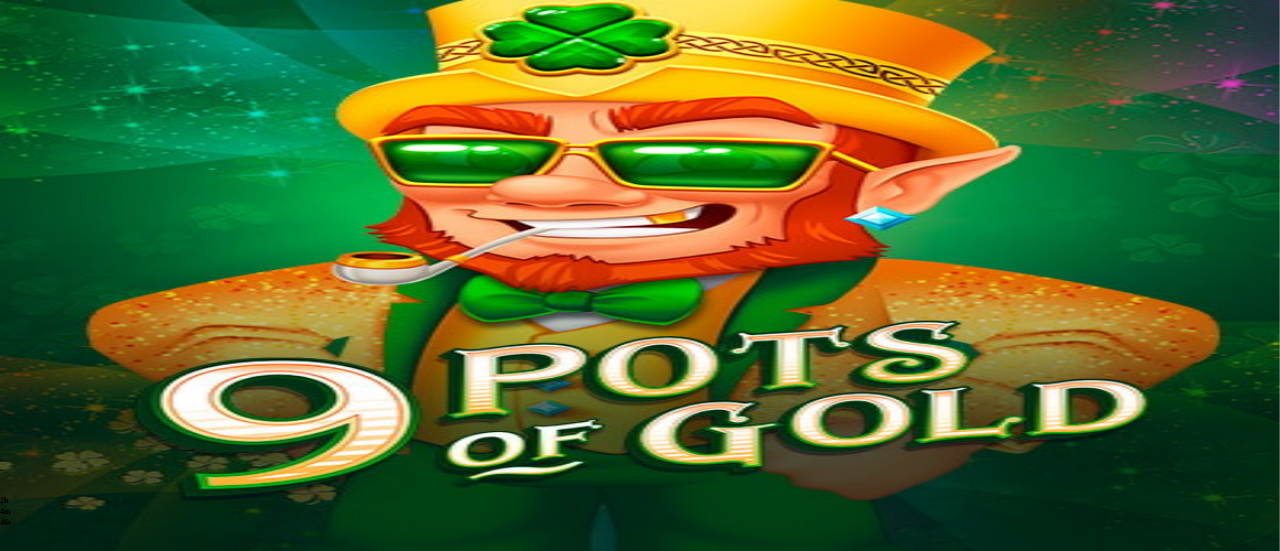 click at bounding box center (113, 106) 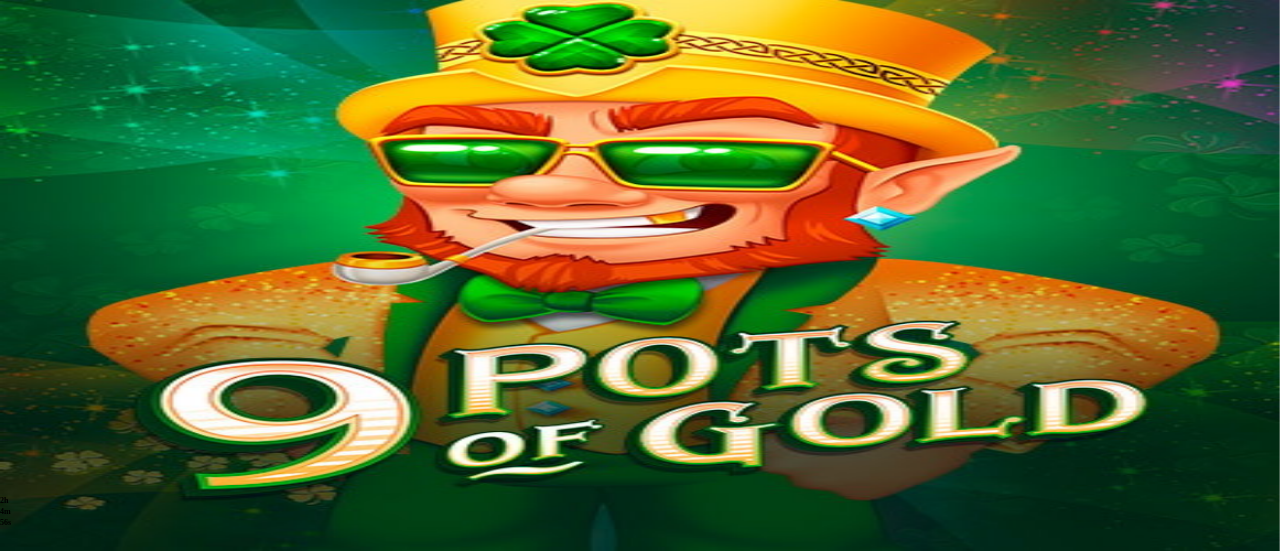 click at bounding box center [87, 943] 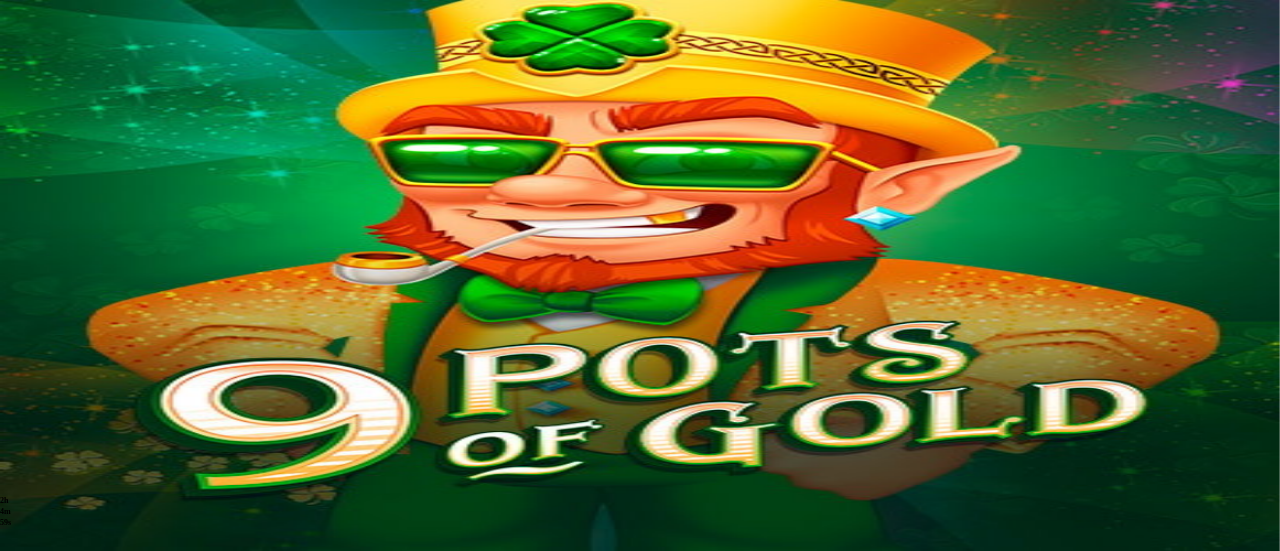 click on "Open me" at bounding box center (640, 1135) 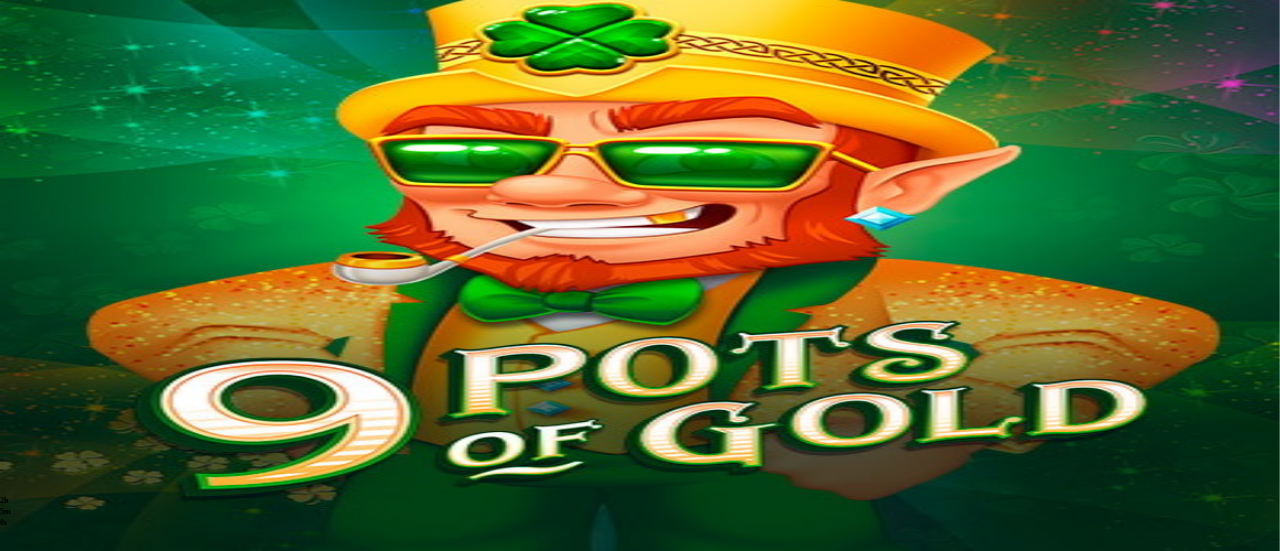 click on "Open me" at bounding box center (640, 1135) 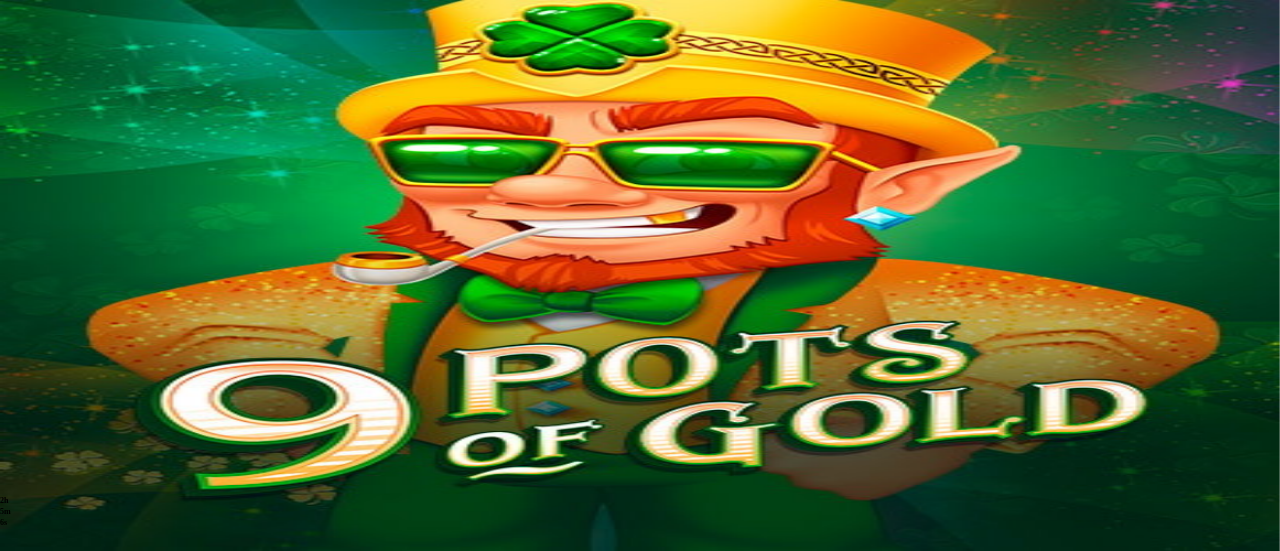 click on "Open me" at bounding box center (640, 1135) 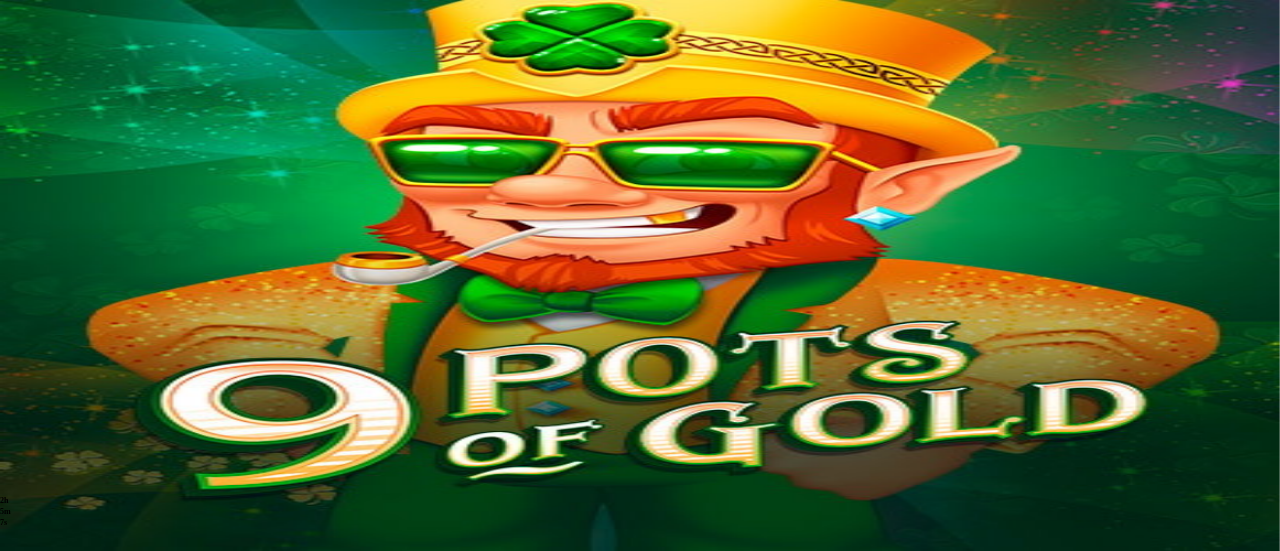 click at bounding box center (640, 1146) 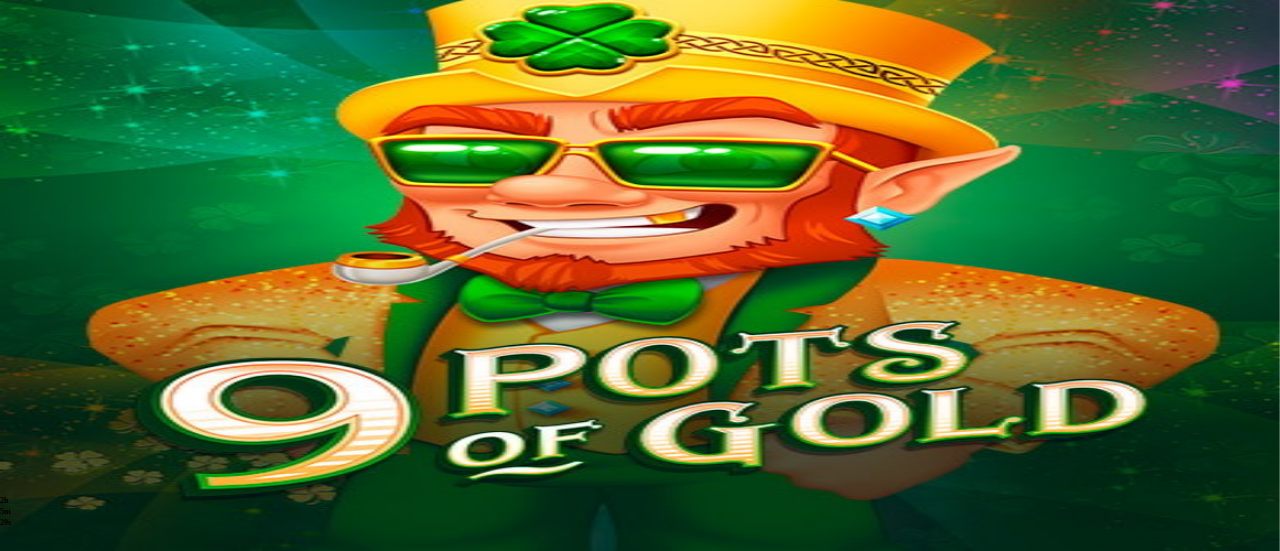 click at bounding box center [52, 295] 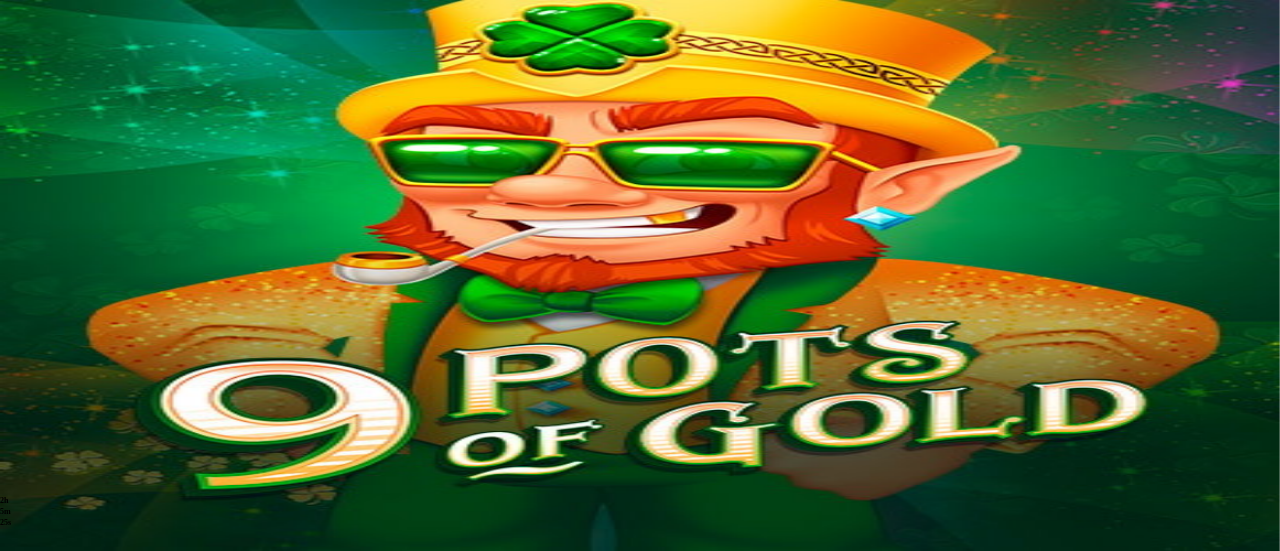 scroll, scrollTop: 157, scrollLeft: 0, axis: vertical 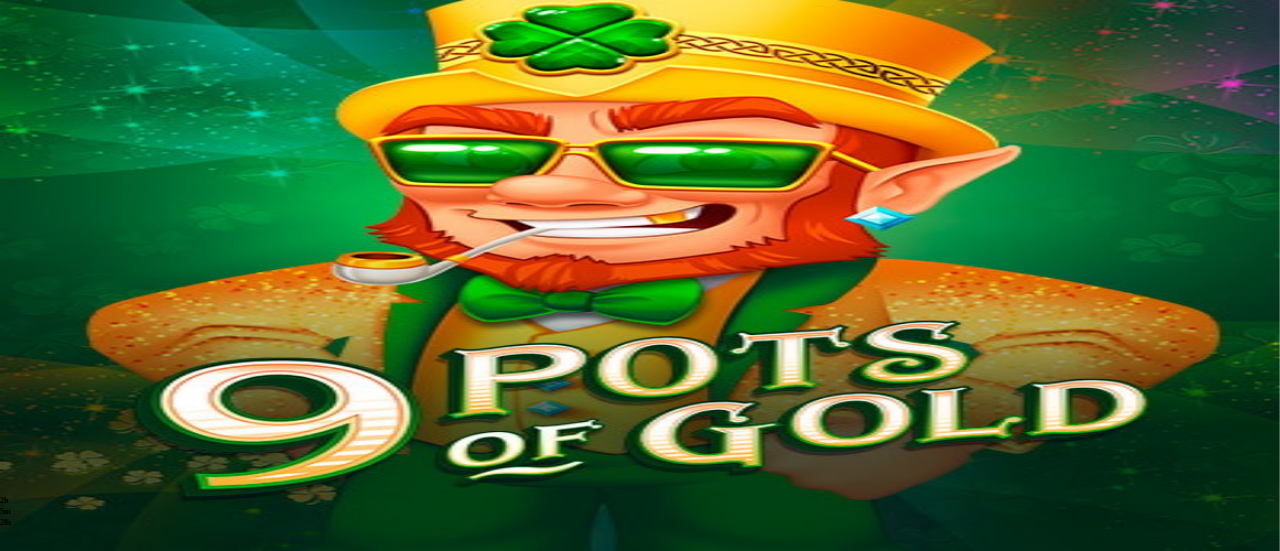 click at bounding box center [113, 106] 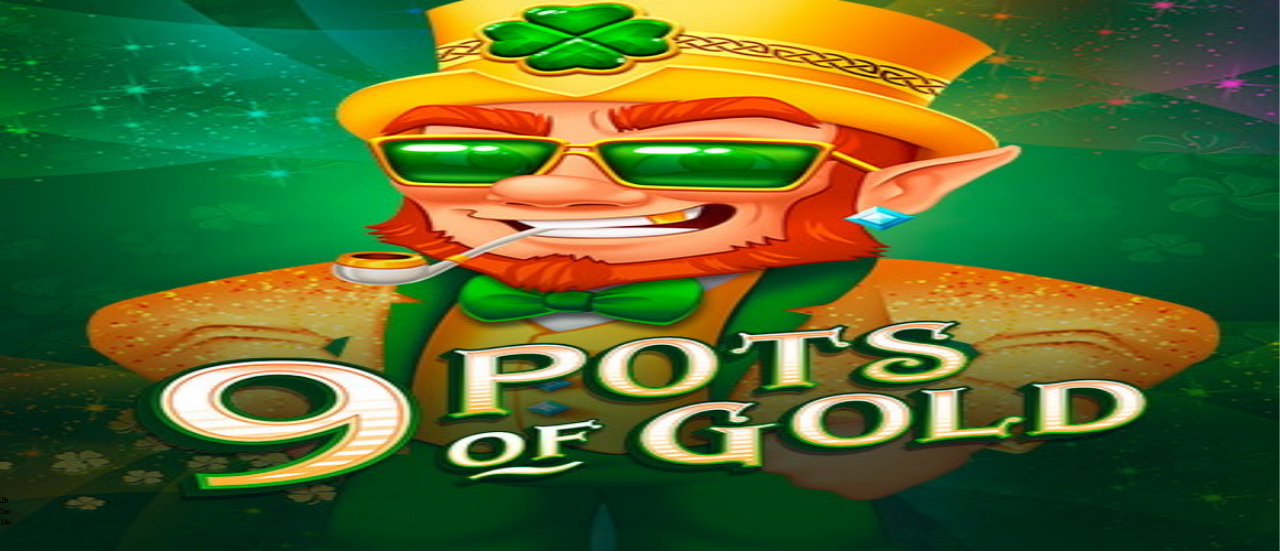 scroll, scrollTop: 0, scrollLeft: 0, axis: both 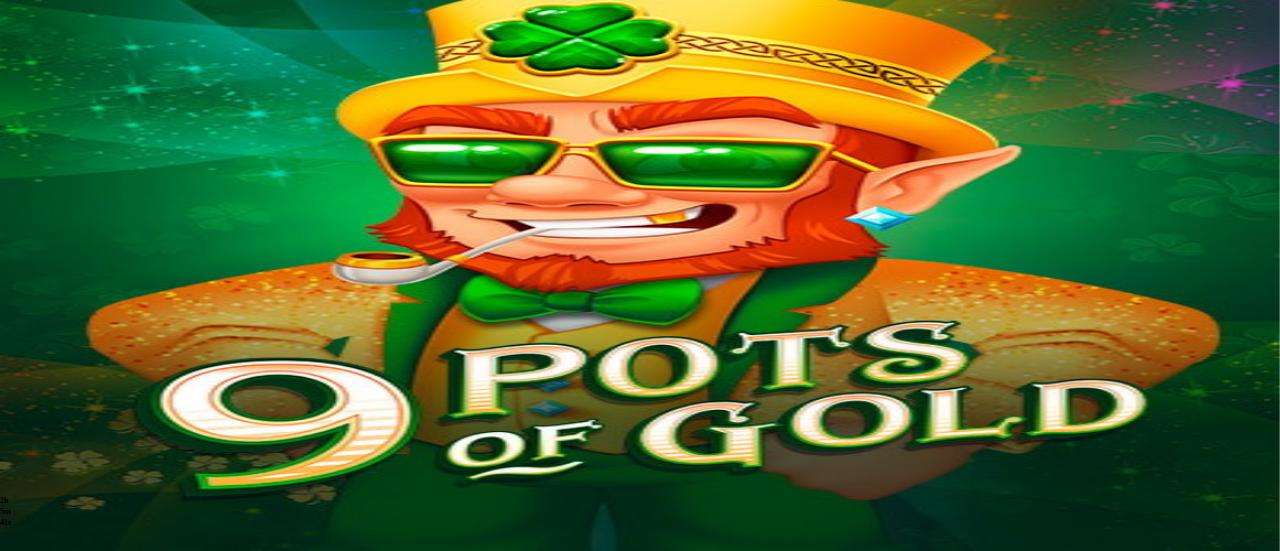 click at bounding box center (87, 943) 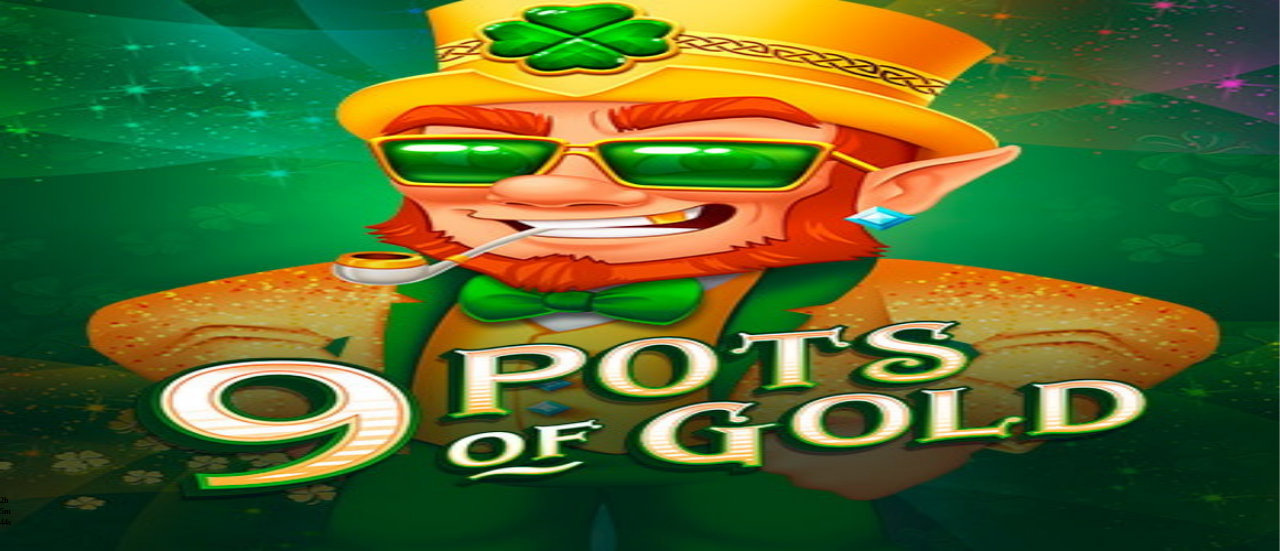 click on "Open me" at bounding box center (640, 1135) 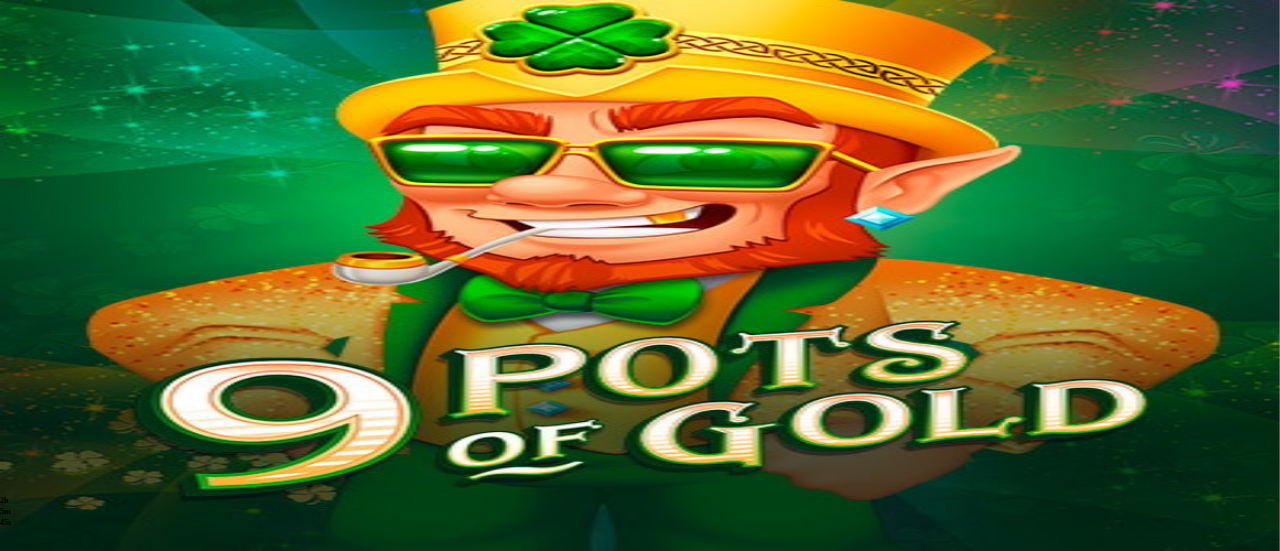 click on "Open me" at bounding box center (640, 1135) 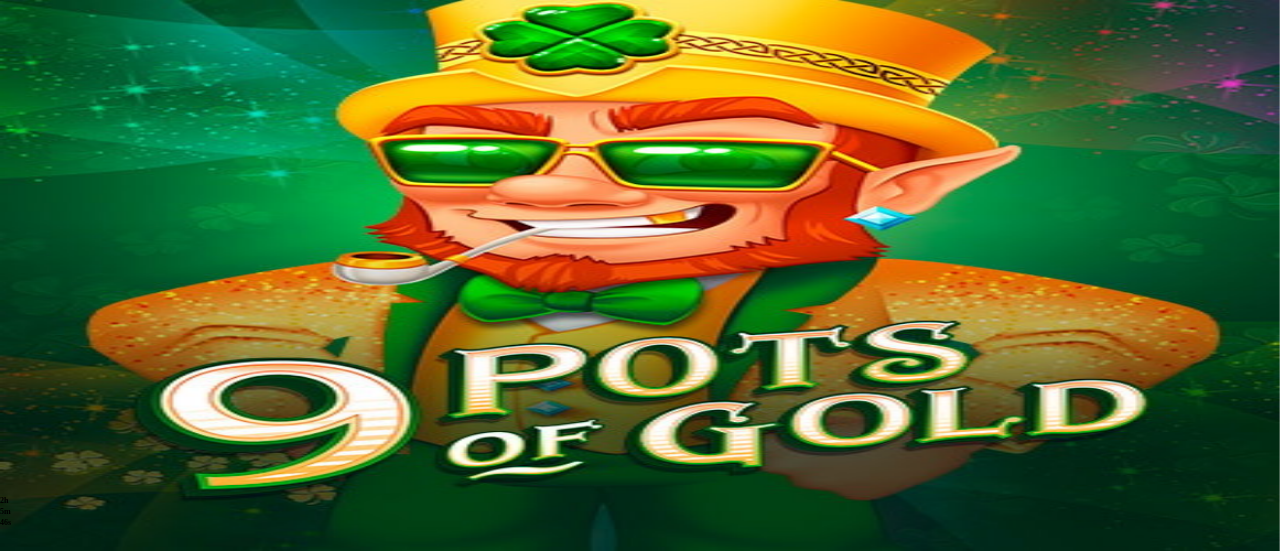 click on "Open me" at bounding box center (640, 1135) 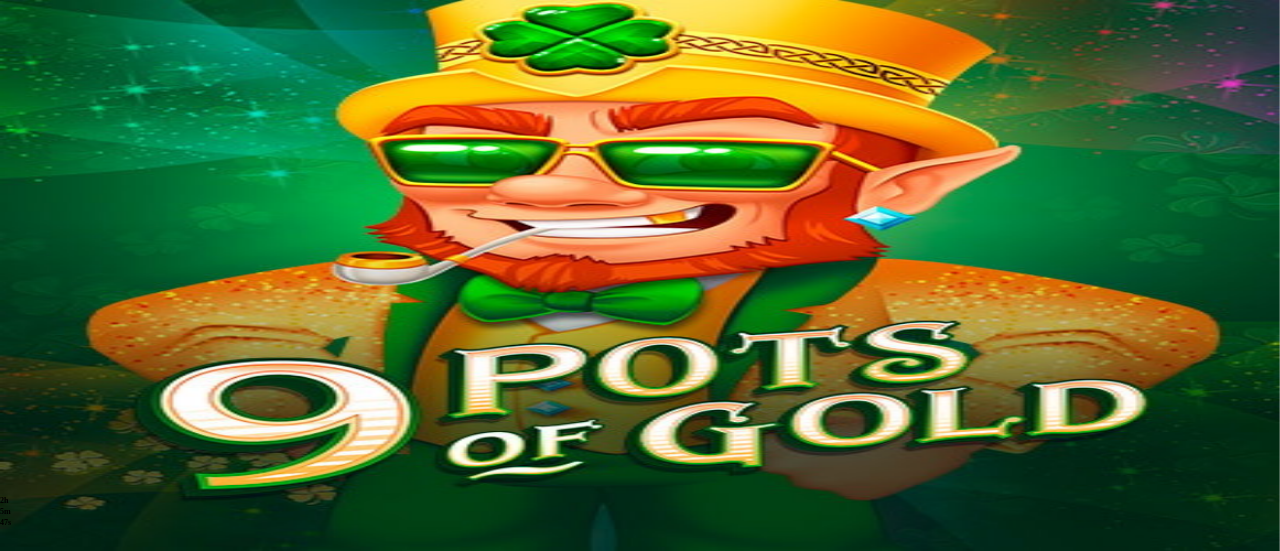 click on "Open me" at bounding box center [640, 1135] 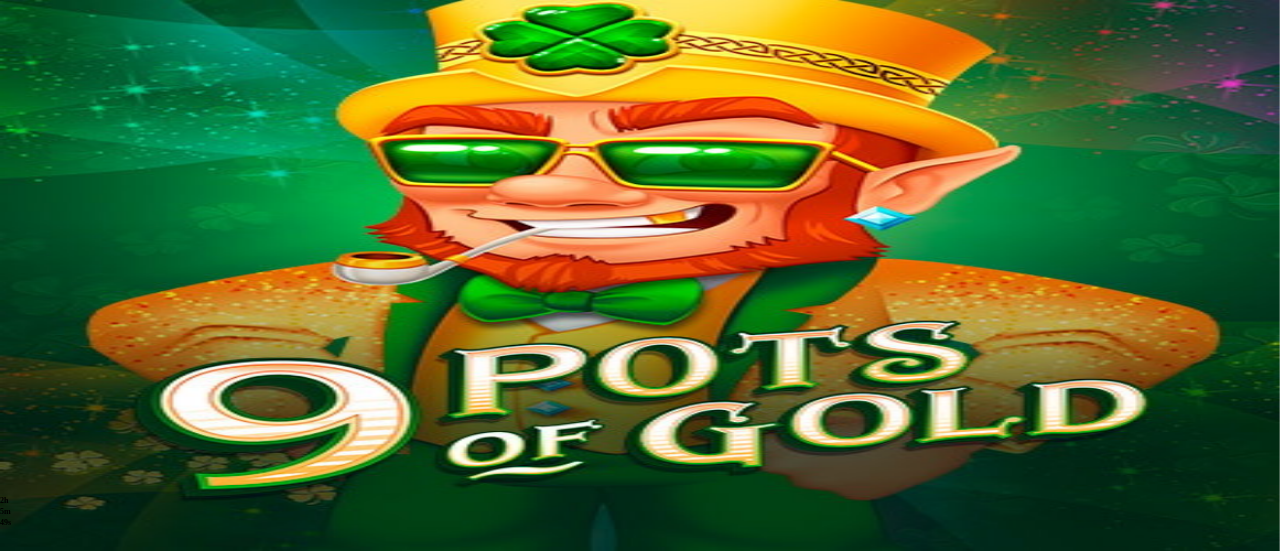 click at bounding box center [52, 939] 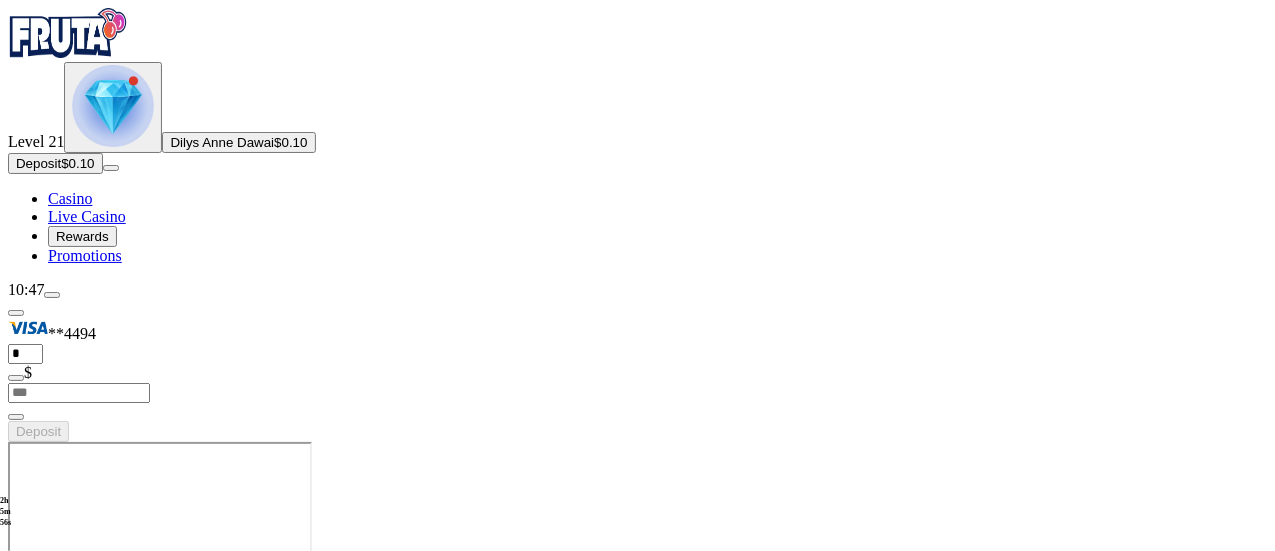 click on "$0.10" at bounding box center (290, 142) 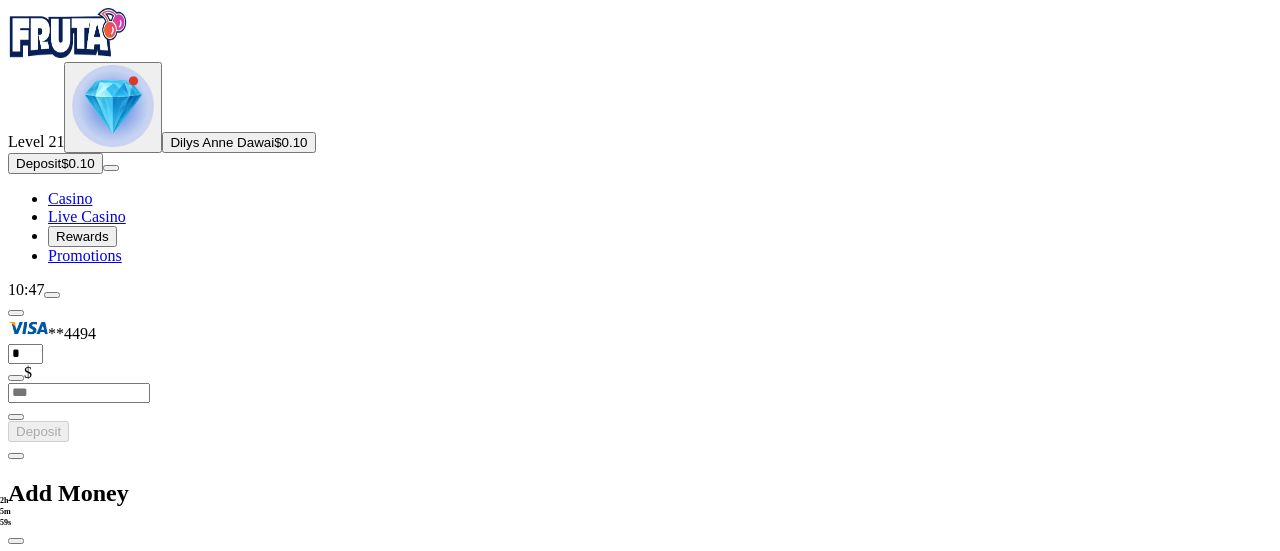 click at bounding box center [16, 541] 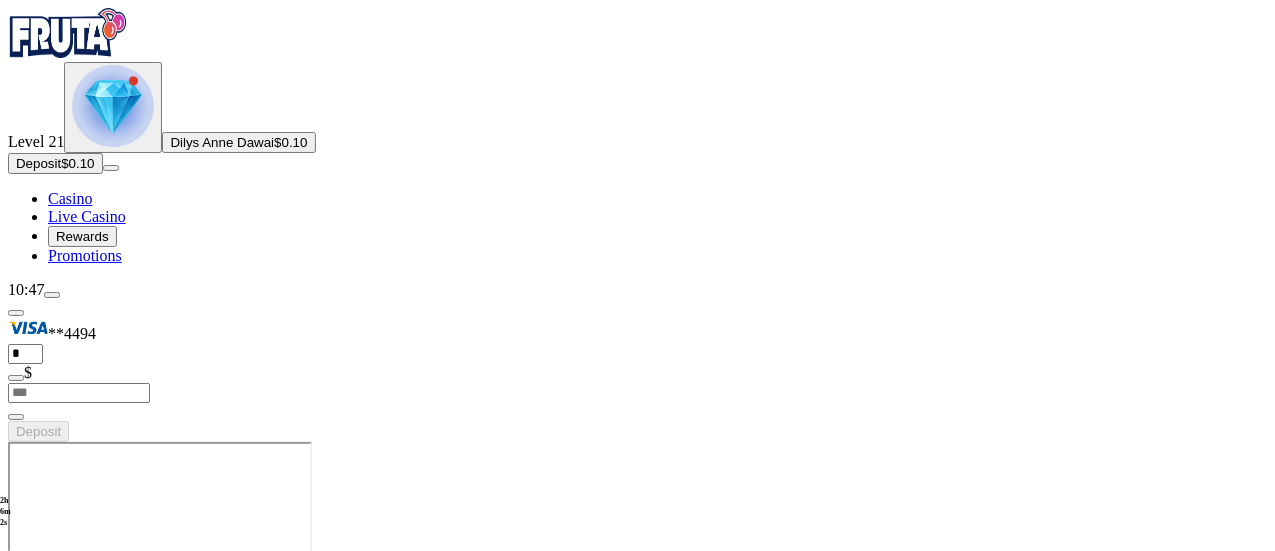 click on "10:47" at bounding box center (637, 290) 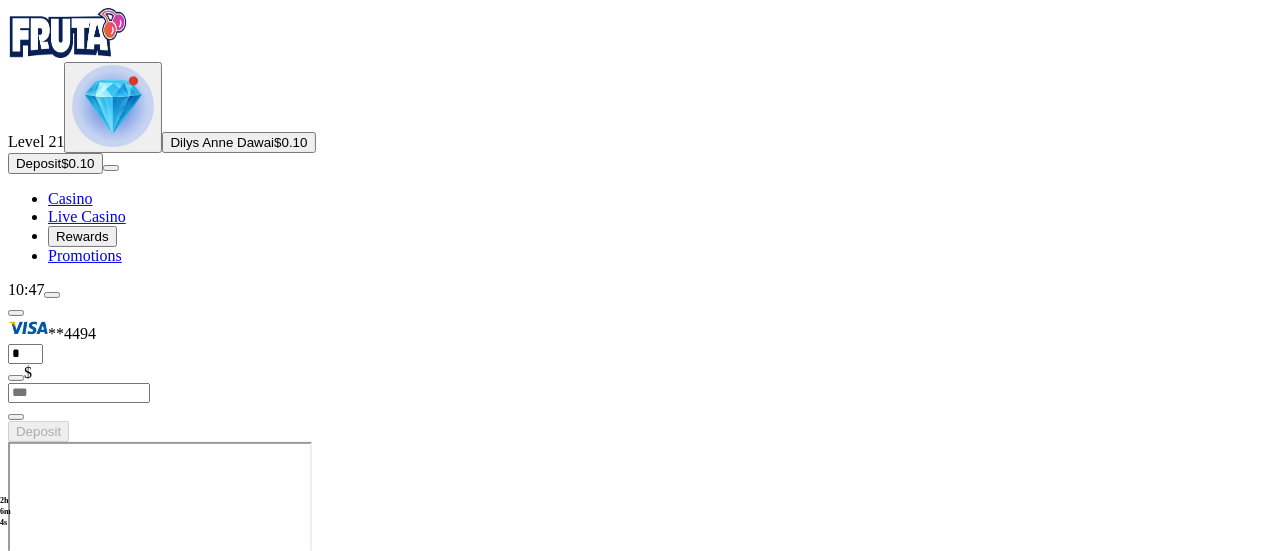 click on "10:47" at bounding box center (637, 290) 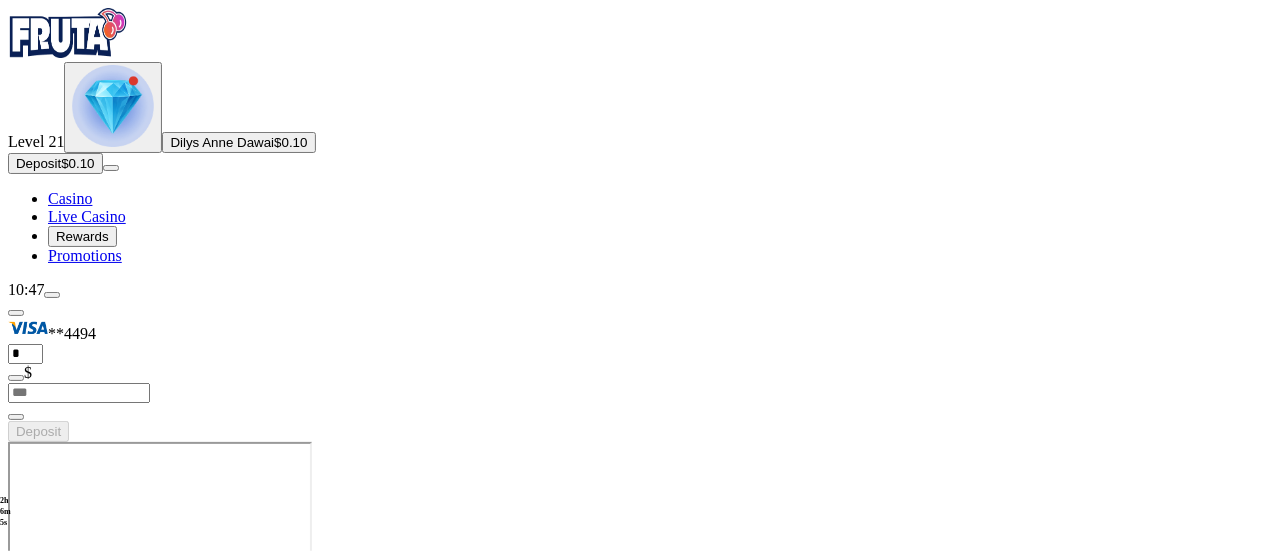 click on "10:47" at bounding box center [637, 290] 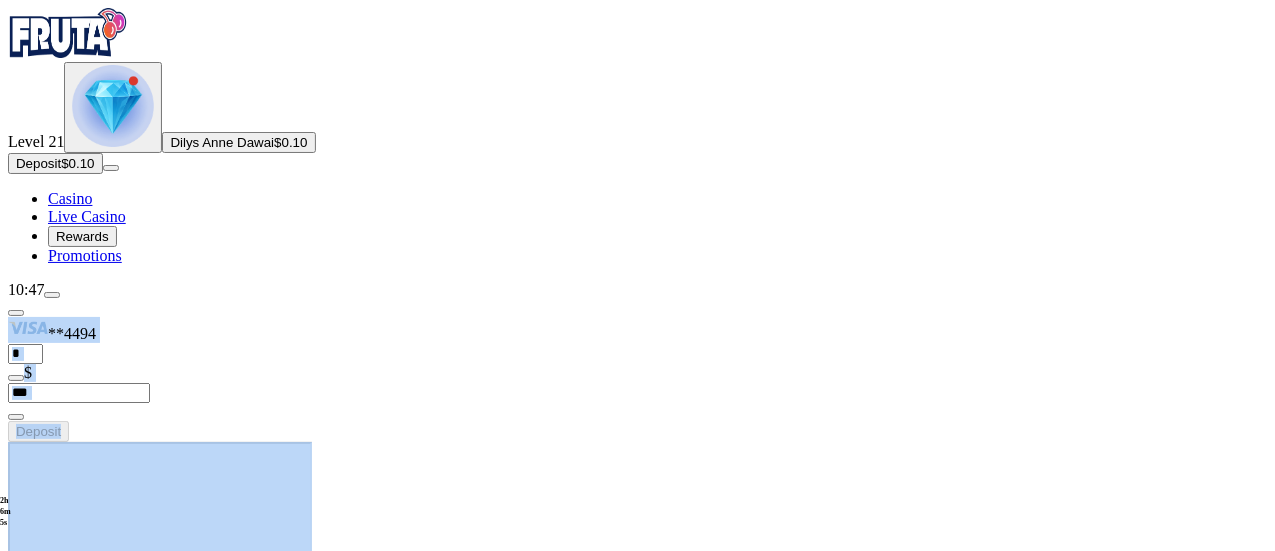 click on "10:47" at bounding box center (637, 290) 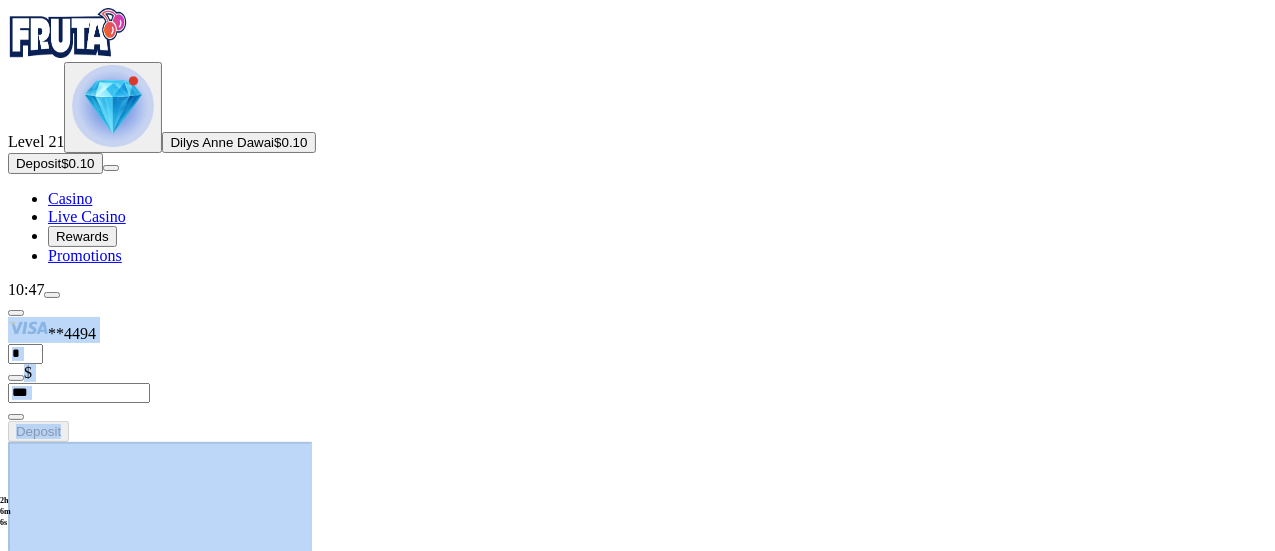 click on "10:47" at bounding box center [637, 290] 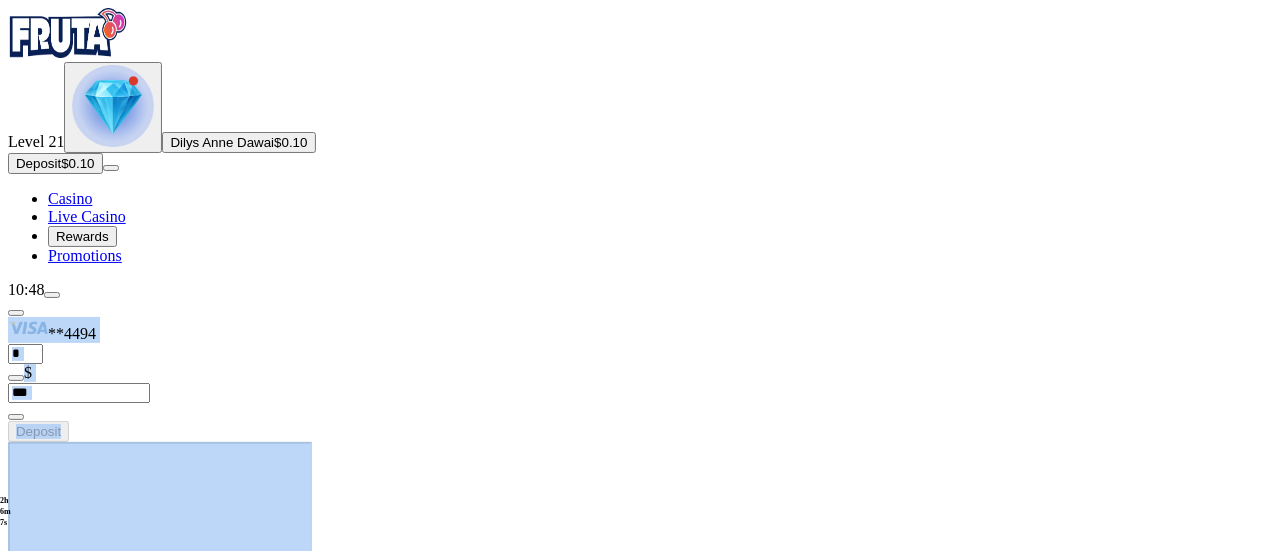 click on "10:48" at bounding box center (637, 290) 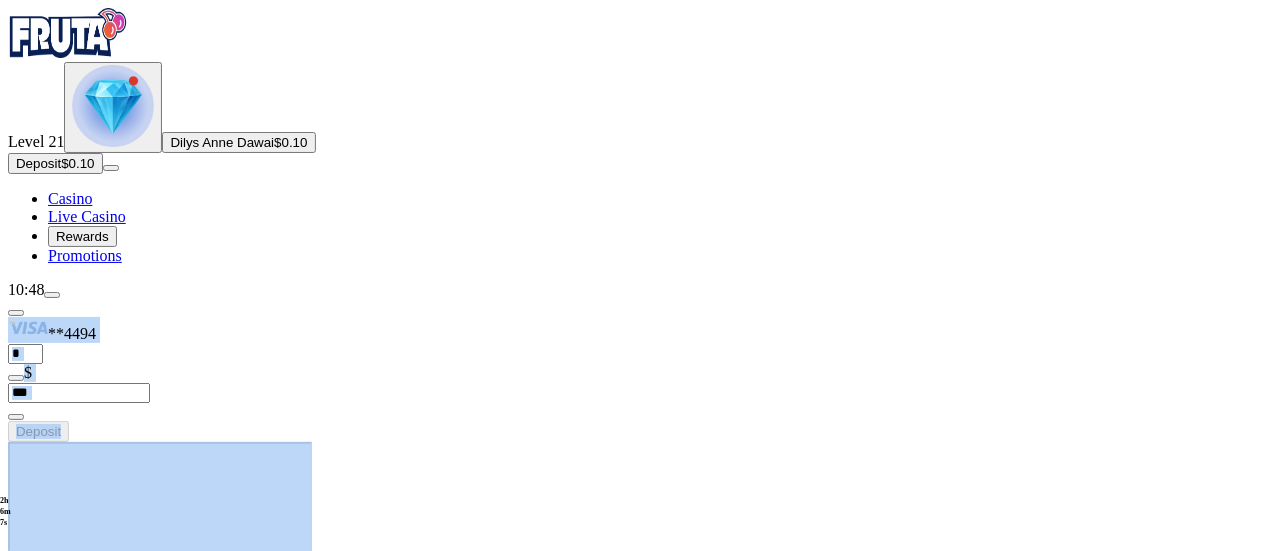 click on "10:48" at bounding box center [637, 290] 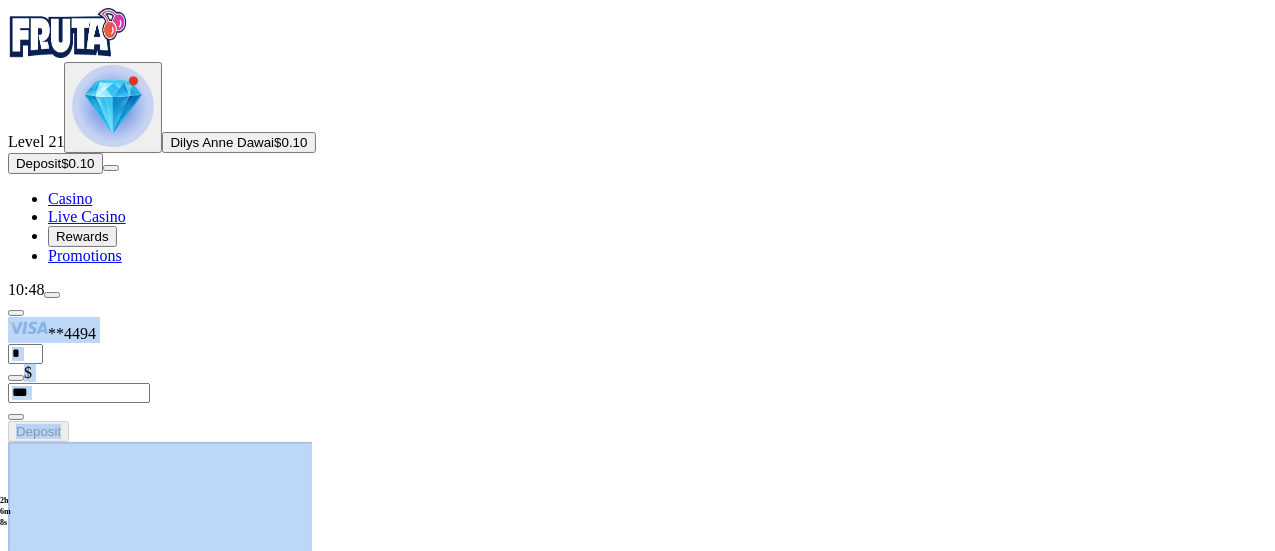 click on "10:48" at bounding box center [637, 290] 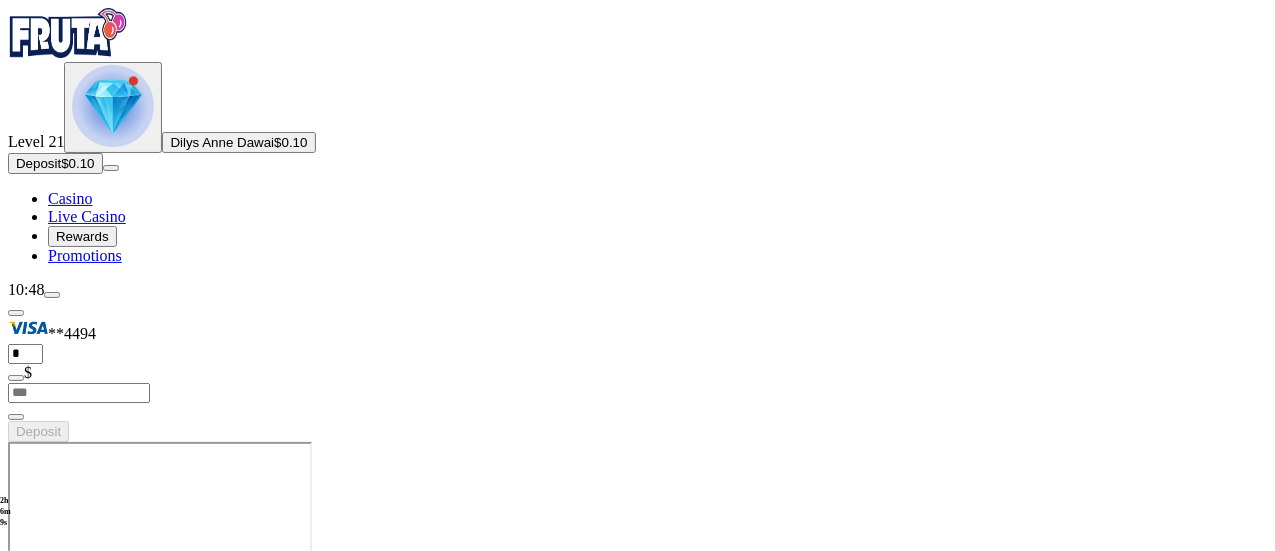 click on "Continue Playing 9 Pots of Gold CASH PRIZE DROPS $[AMOUNT] in Jackpot Splash Play Now $[AMOUNT] WEEKLY LOOT 	LOOT LEGENDS Fight, Score, Cash out [WINNERS] winners every week! Play For Loot DROPS & WINS $[AMOUNT] in  monthly prizes Read more FRUIT UP PLAY, HAVE FUN, REAP THE REWARDS How it works Go to slide group  1 Go to slide group  2 Go to slide group  3 Go to slide group  4 Discover Slots Live Casino Jackpots Table Games All Games Last Played Play Now 9 Pots of Gold Popular View All Play Now Gates of Olympus Super Scatter  Play Now Rad Maxx Play Now Cherry Pop Play Now Thor’s Rage Play Now Sweet Bonanza 1000 Play Now Gold Blitz Ultimate Play Now Energy Coins: Hold and Win Play Now Amazing Link Zeus Play Now Big Bass Bonanza Play Now 3 Chillies and Joker: Hold and Win Play Now Bill & Coin Dream Drop New Games View All Play Now Cash Spree Dragon Play Now Argonauts Play Now Bonza Bucks Hold and Win Extreme 10,000 Play Now Rainbow Princess Play Now Spinorama Play Now Lady of Fortune Destiny Spins  Play Now ." at bounding box center (637, 8937) 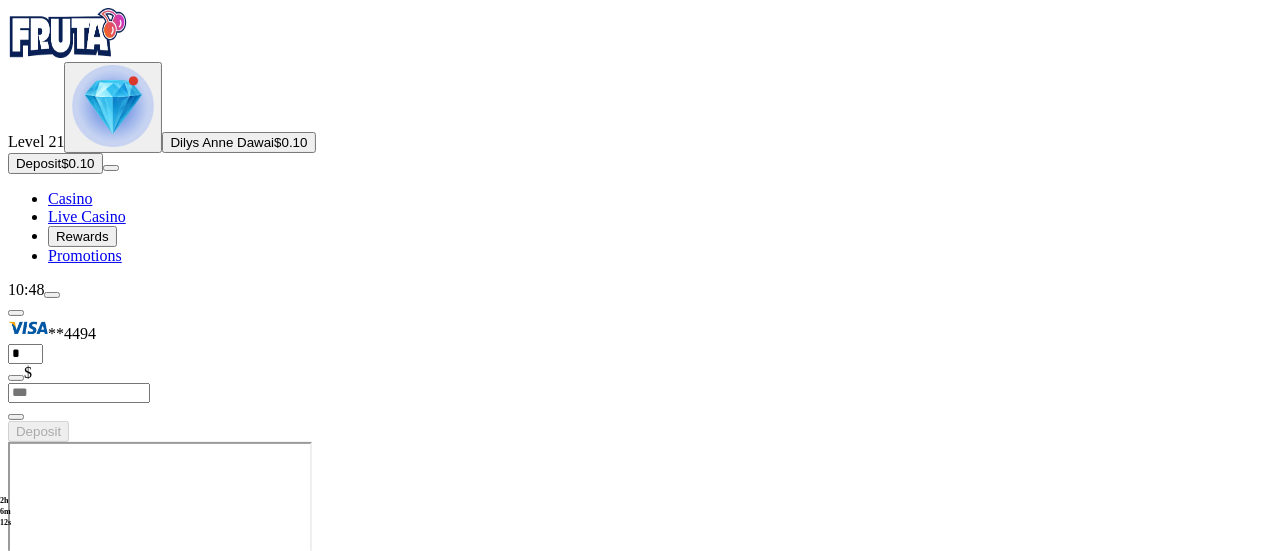 click on "10:48" at bounding box center [637, 290] 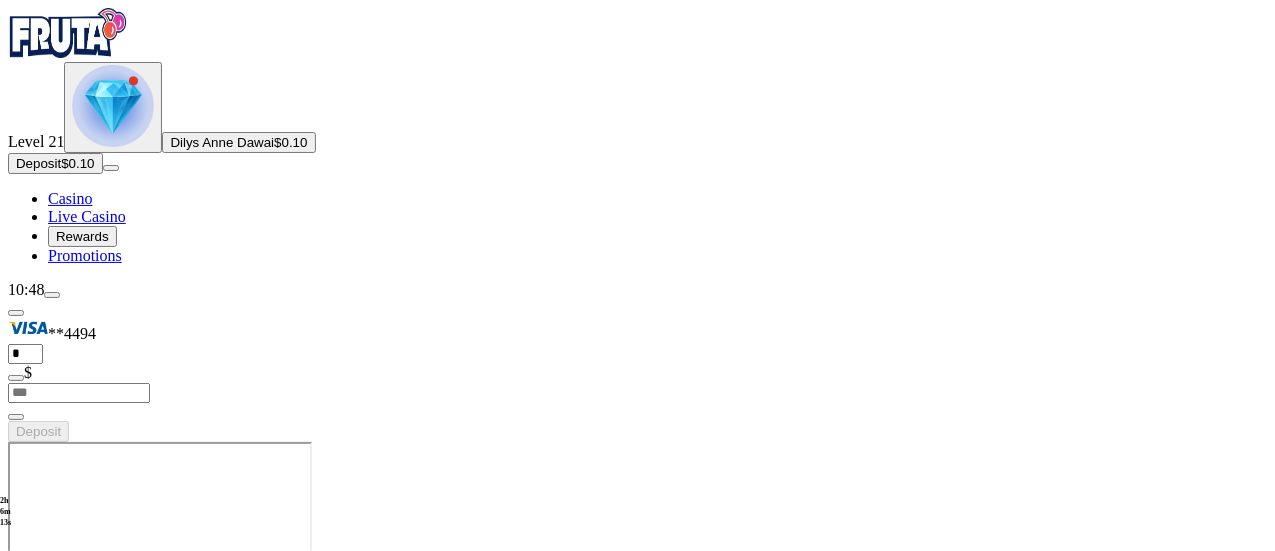 click at bounding box center [52, 295] 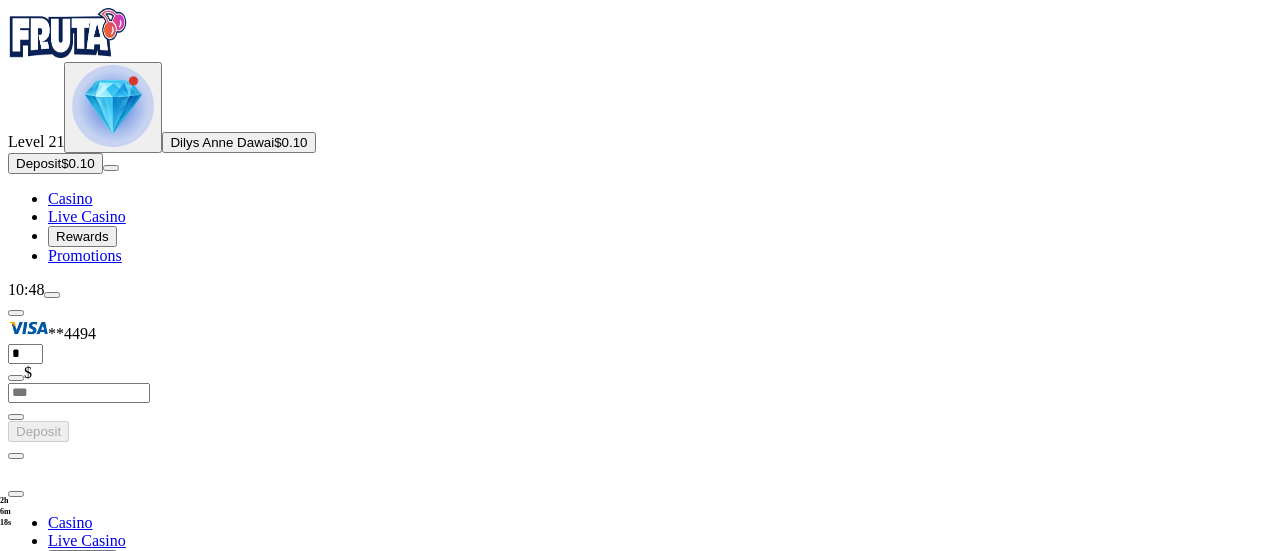 click on "My Account" at bounding box center [90, 745] 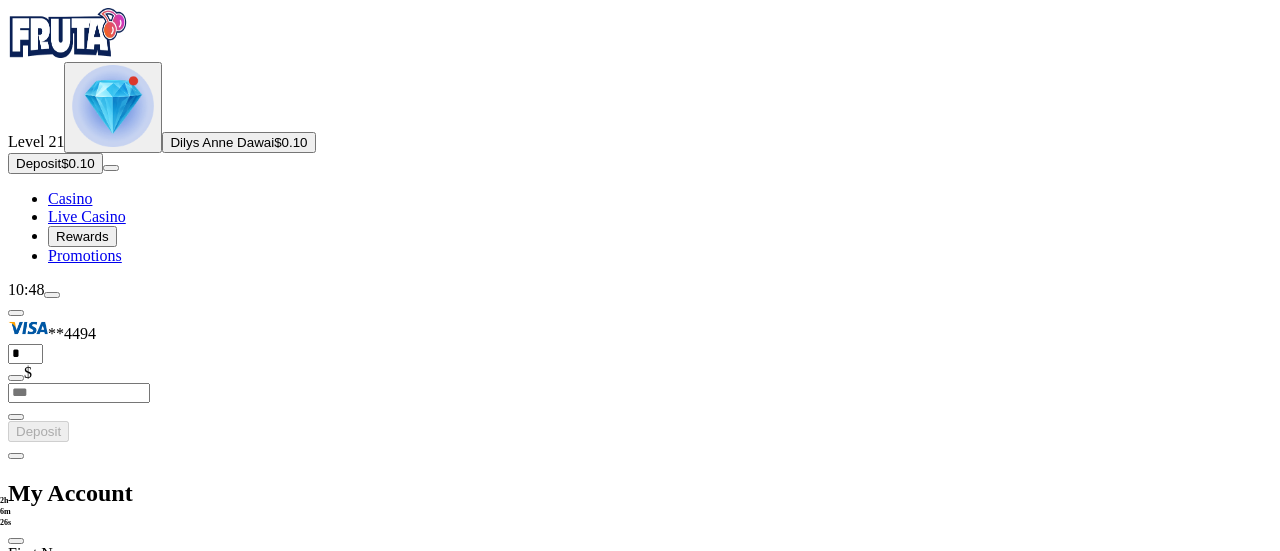 scroll, scrollTop: 0, scrollLeft: 0, axis: both 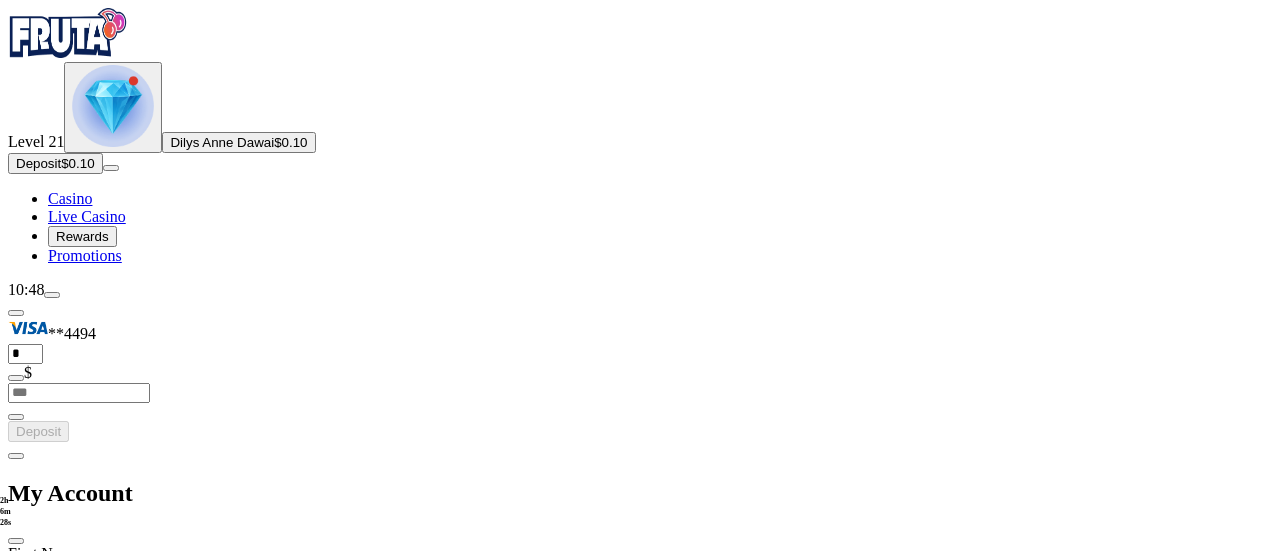 click at bounding box center (16, 456) 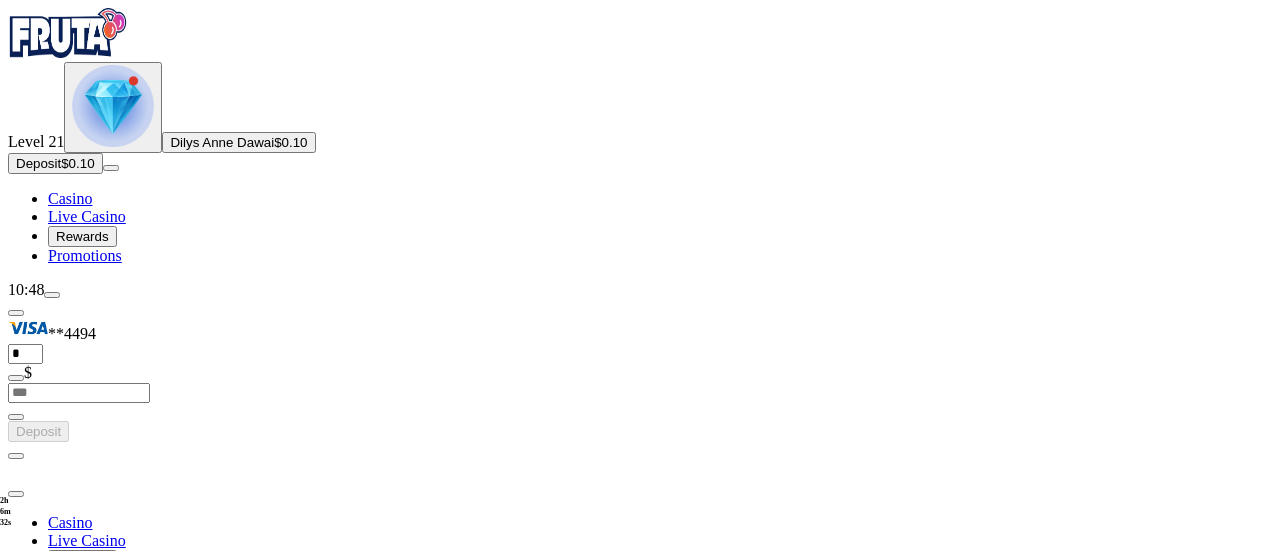 click on "$0.04" at bounding box center (124, 724) 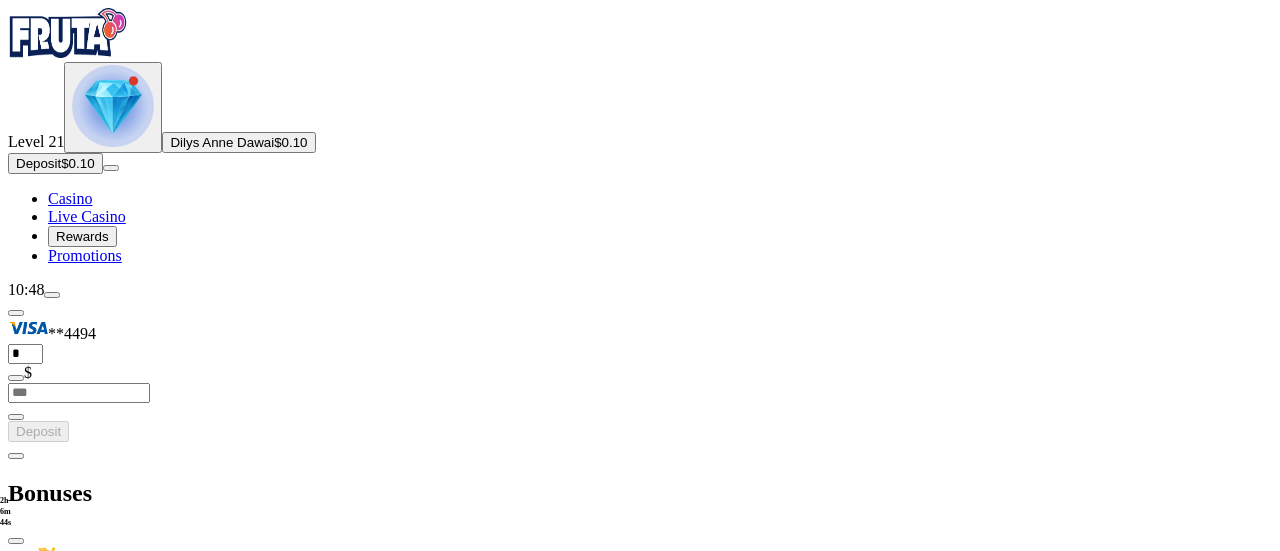 click on "Forfeit" at bounding box center [35, 705] 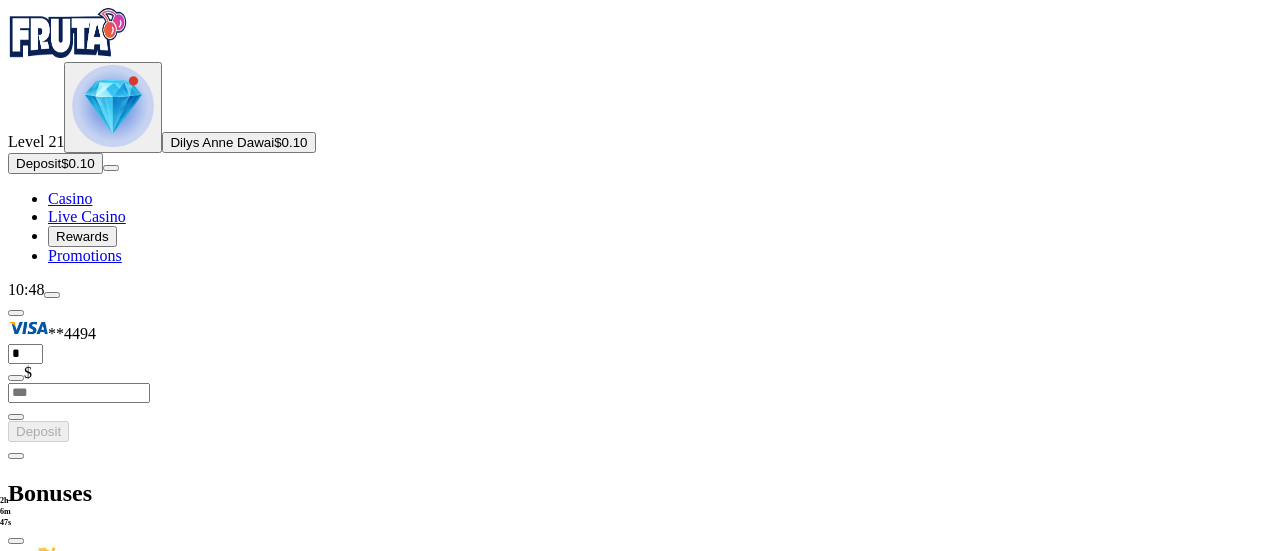 click on "Forfeit Bonus" at bounding box center [210, 849] 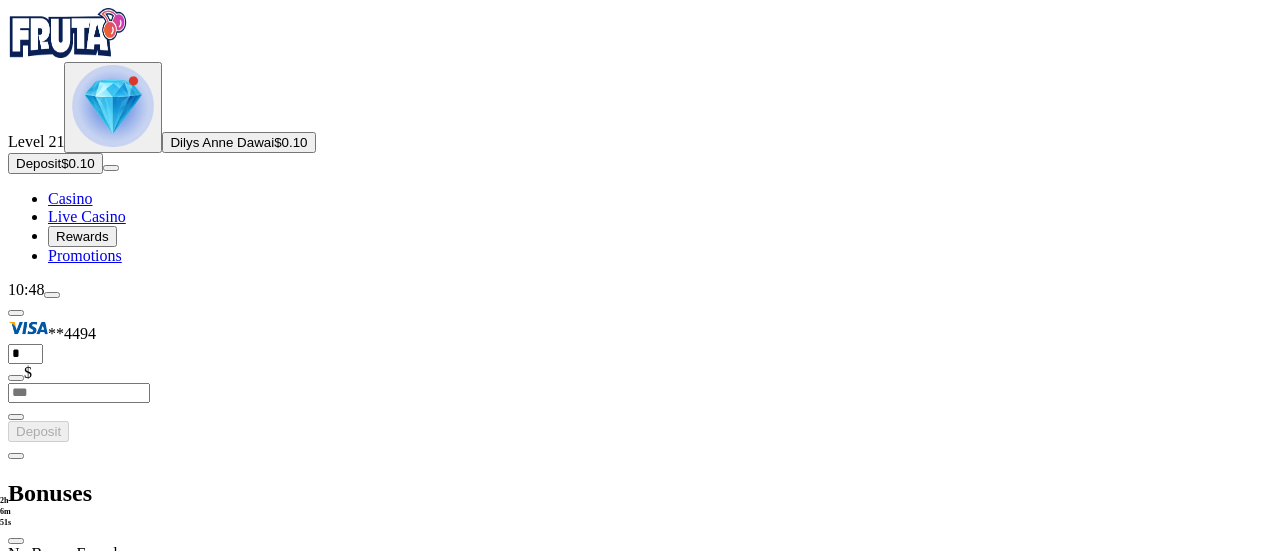 click at bounding box center (16, 541) 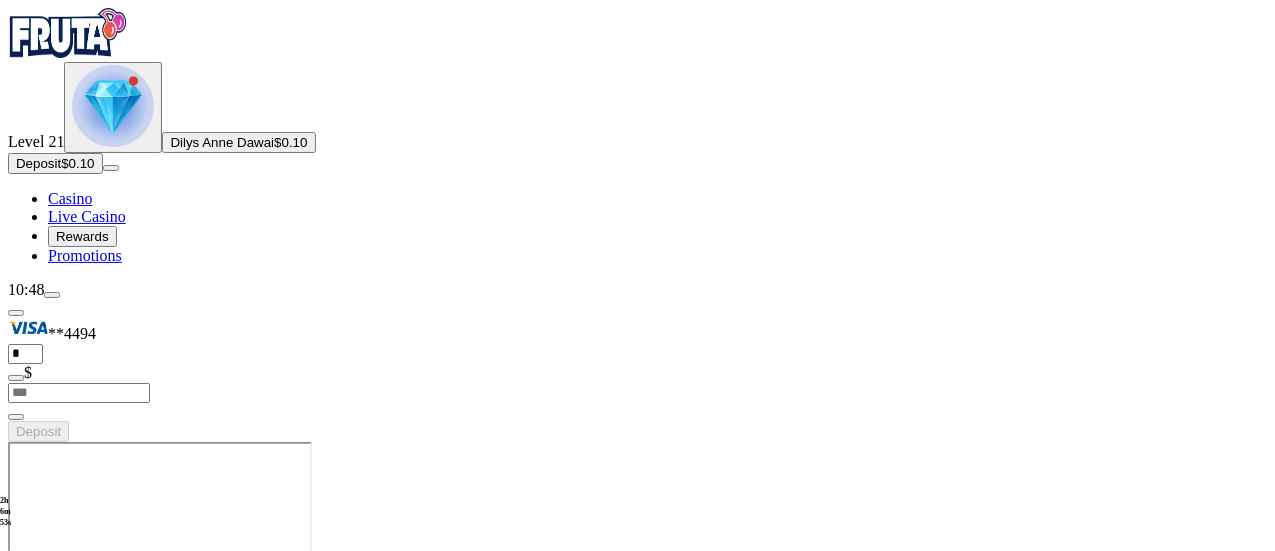 click at bounding box center [52, 295] 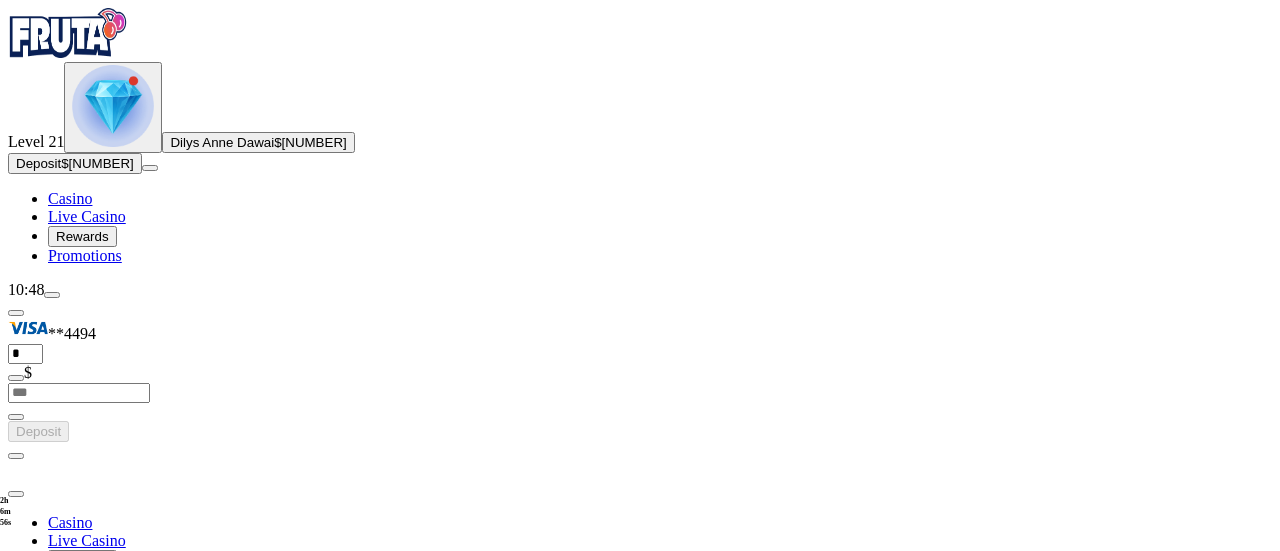 scroll, scrollTop: 157, scrollLeft: 0, axis: vertical 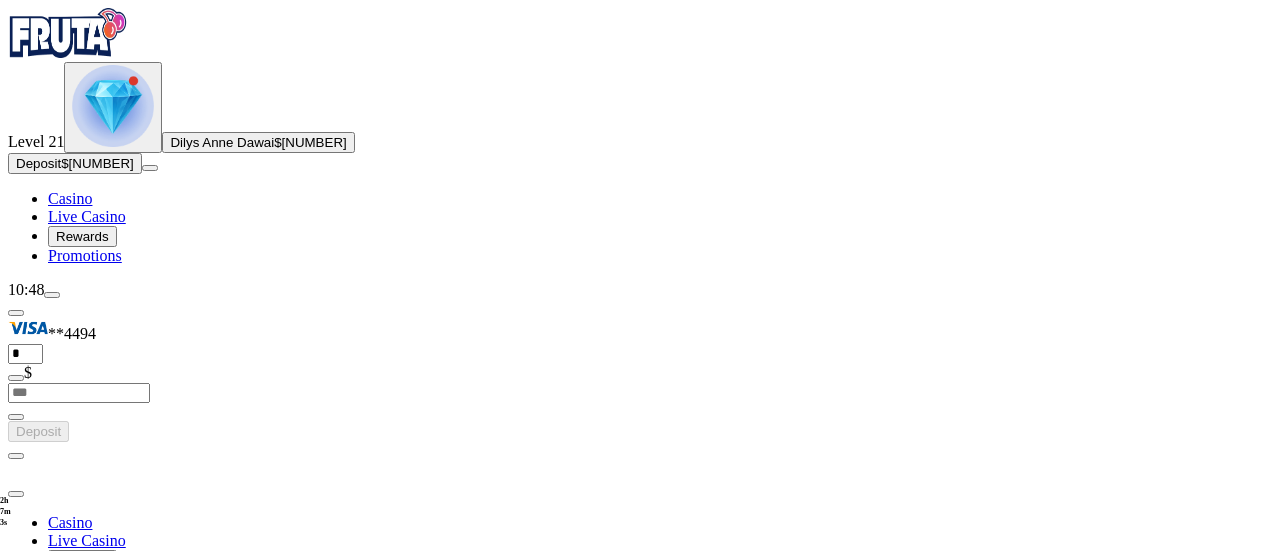 click at bounding box center [113, 106] 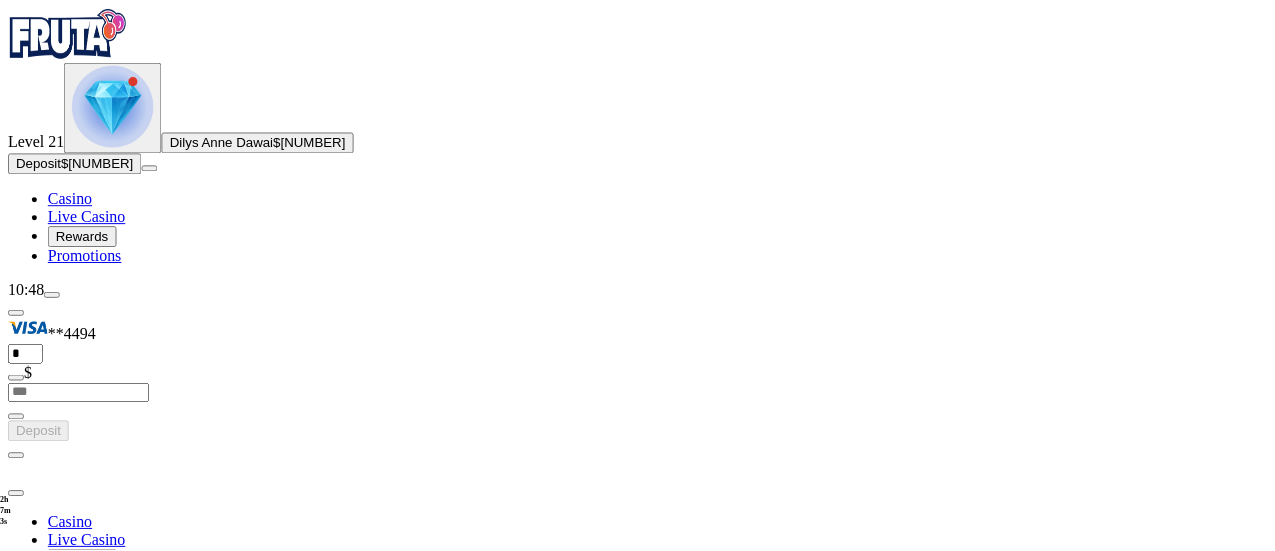 scroll, scrollTop: 0, scrollLeft: 0, axis: both 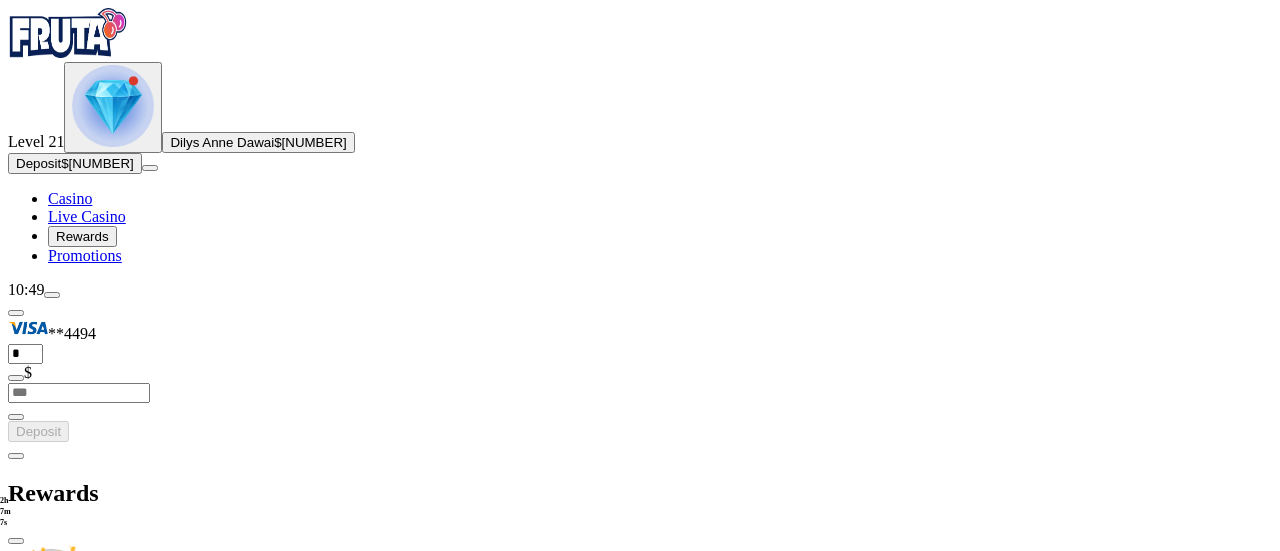 click at bounding box center [103, 746] 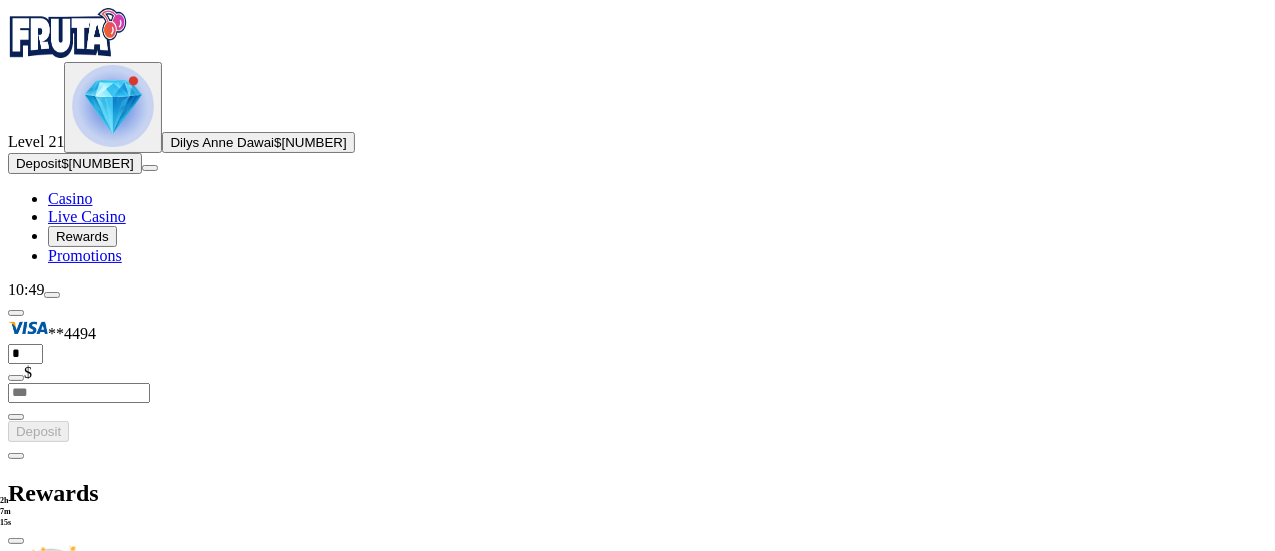 click at bounding box center (103, 746) 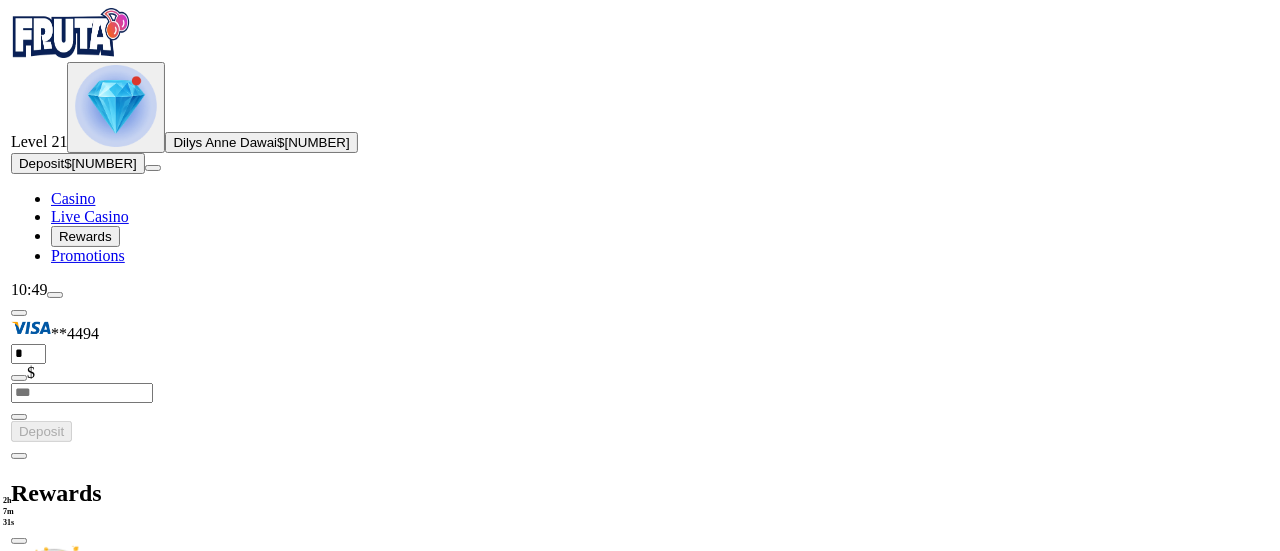scroll, scrollTop: 0, scrollLeft: 0, axis: both 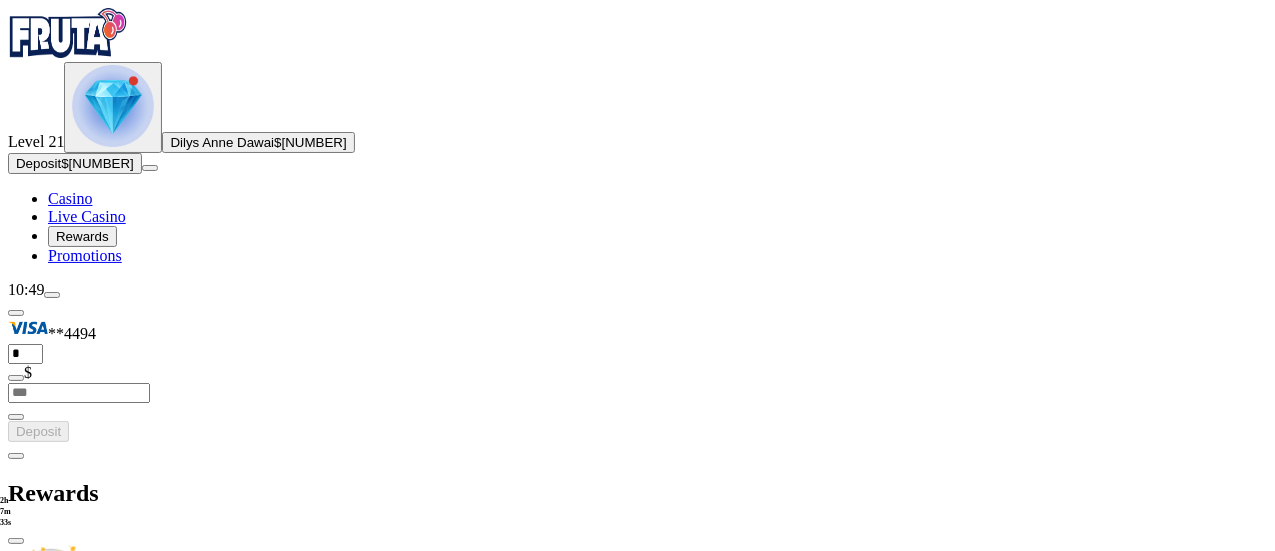 click at bounding box center (103, 746) 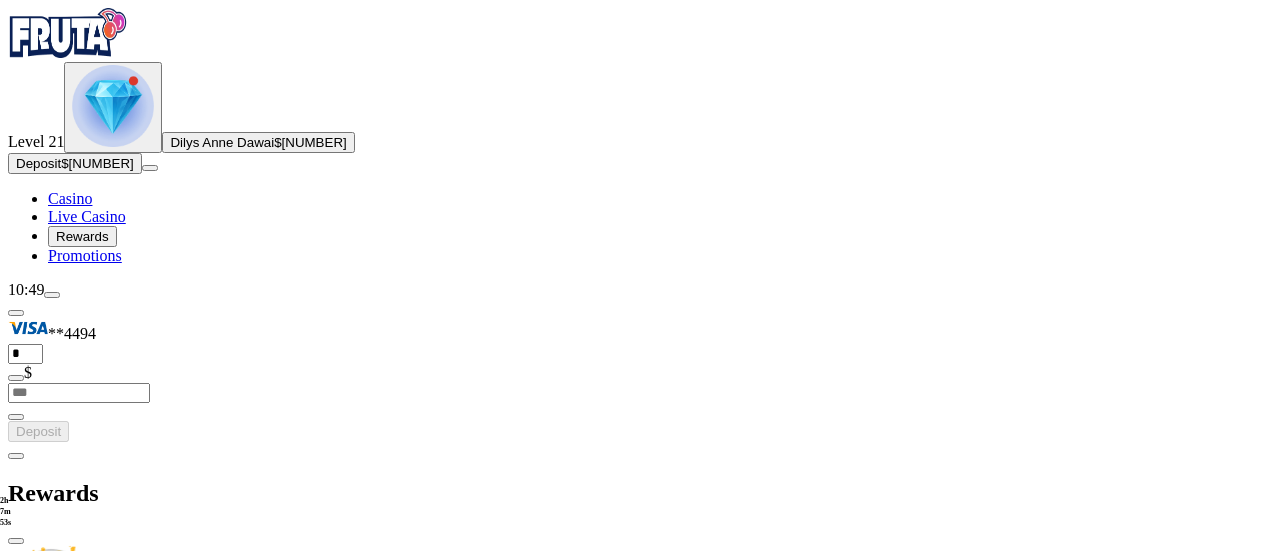 scroll, scrollTop: 0, scrollLeft: 0, axis: both 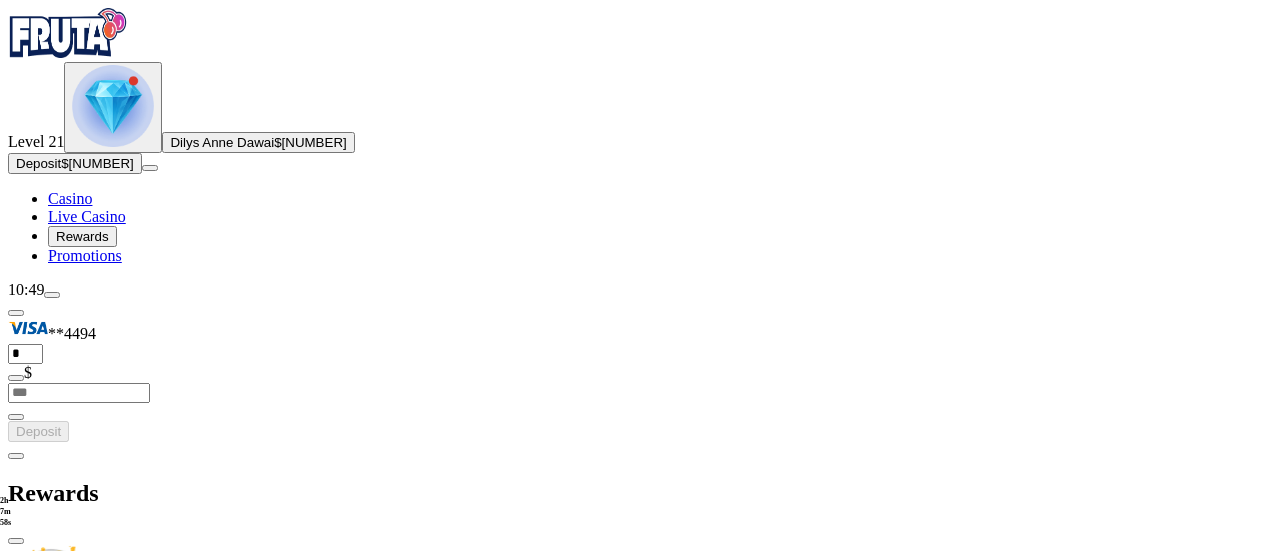 click at bounding box center [16, 21298] 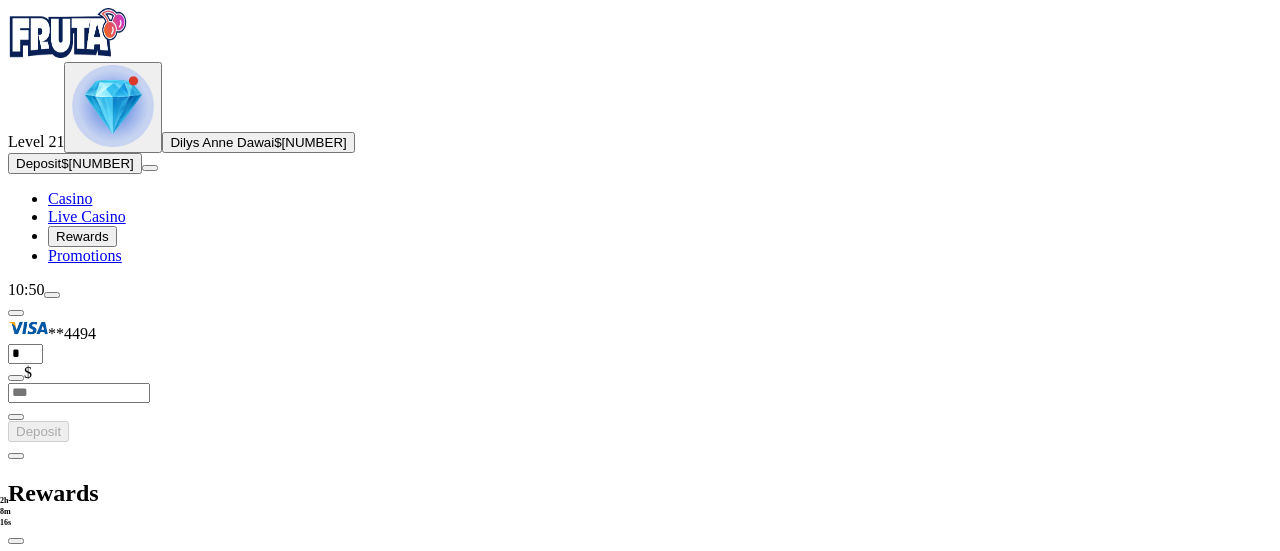 scroll, scrollTop: 0, scrollLeft: 0, axis: both 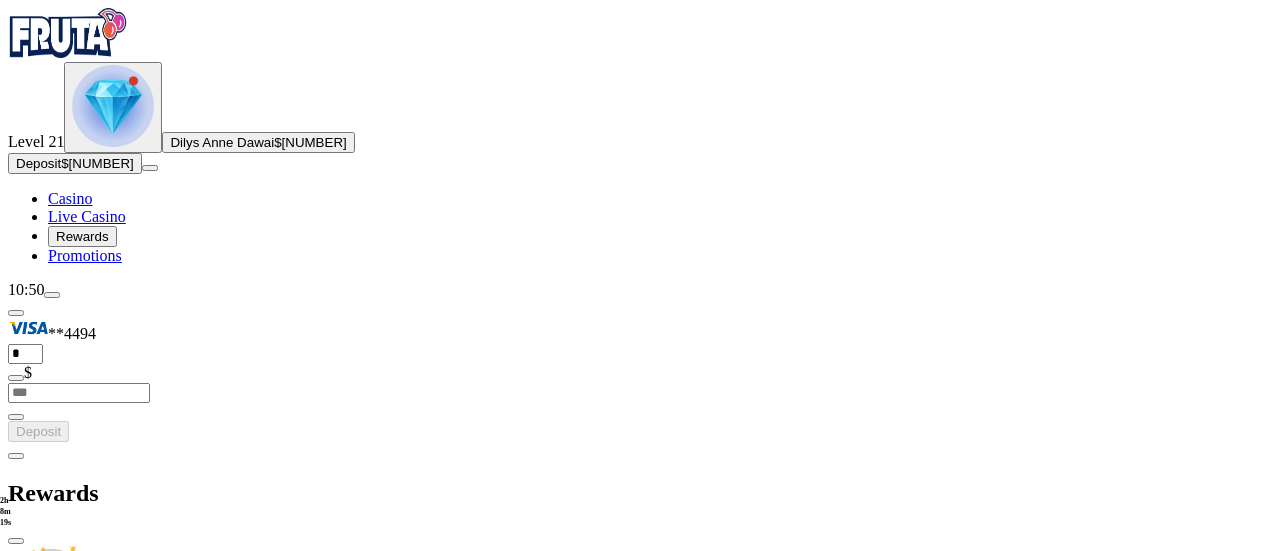 click at bounding box center (87, 746) 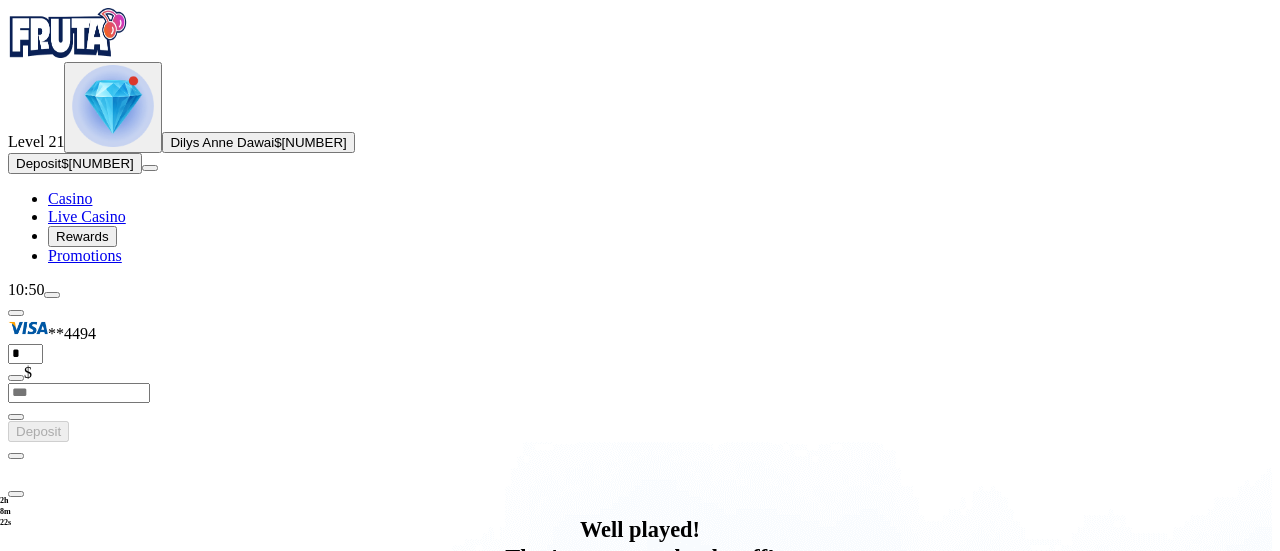 click on "Open me" at bounding box center [640, 938] 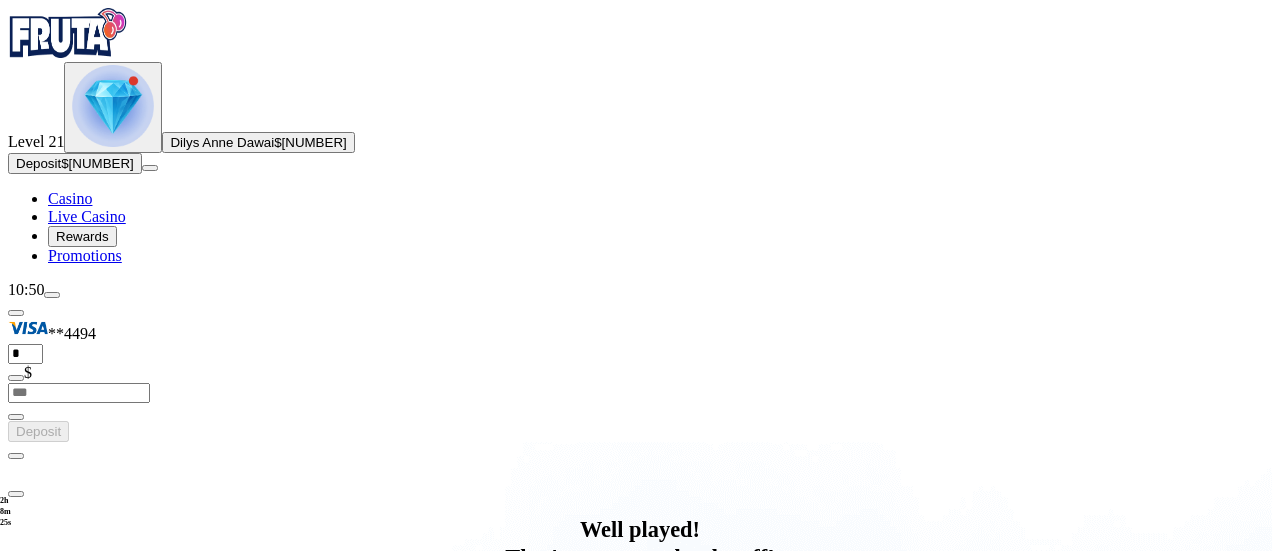 click on "Open me" at bounding box center (640, 938) 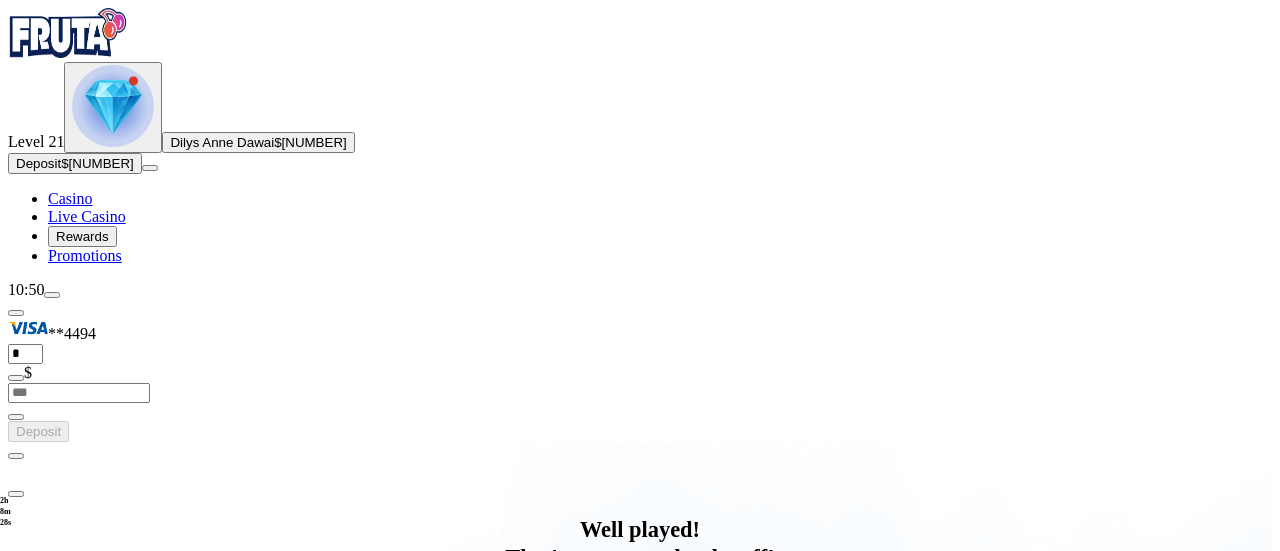 click on "Open me" at bounding box center [640, 938] 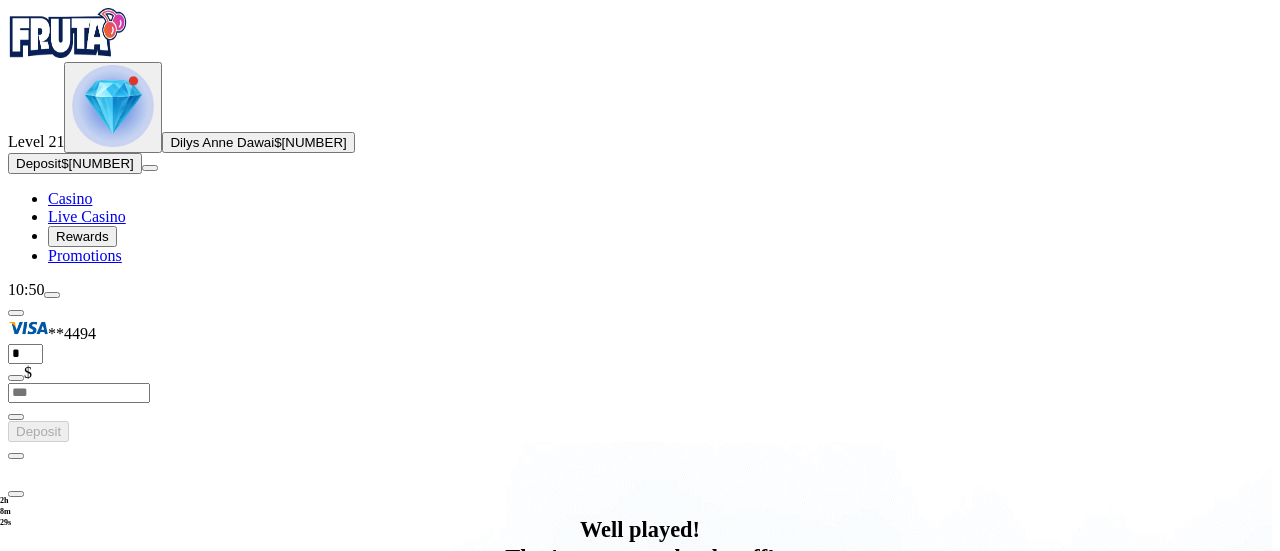 click on "Open me" at bounding box center (640, 938) 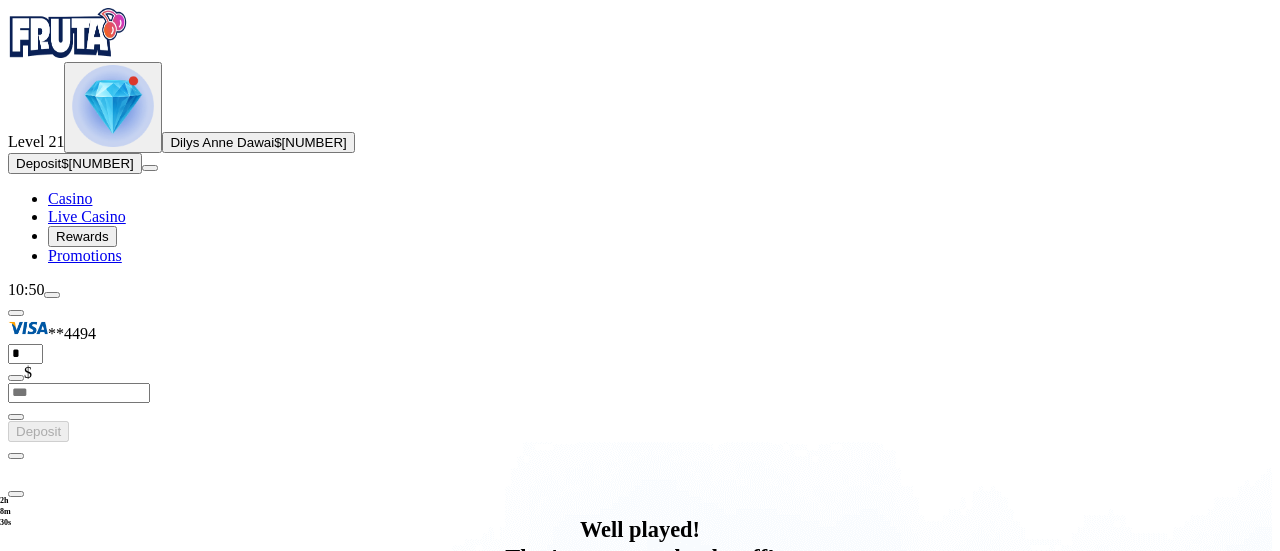 click at bounding box center [52, 295] 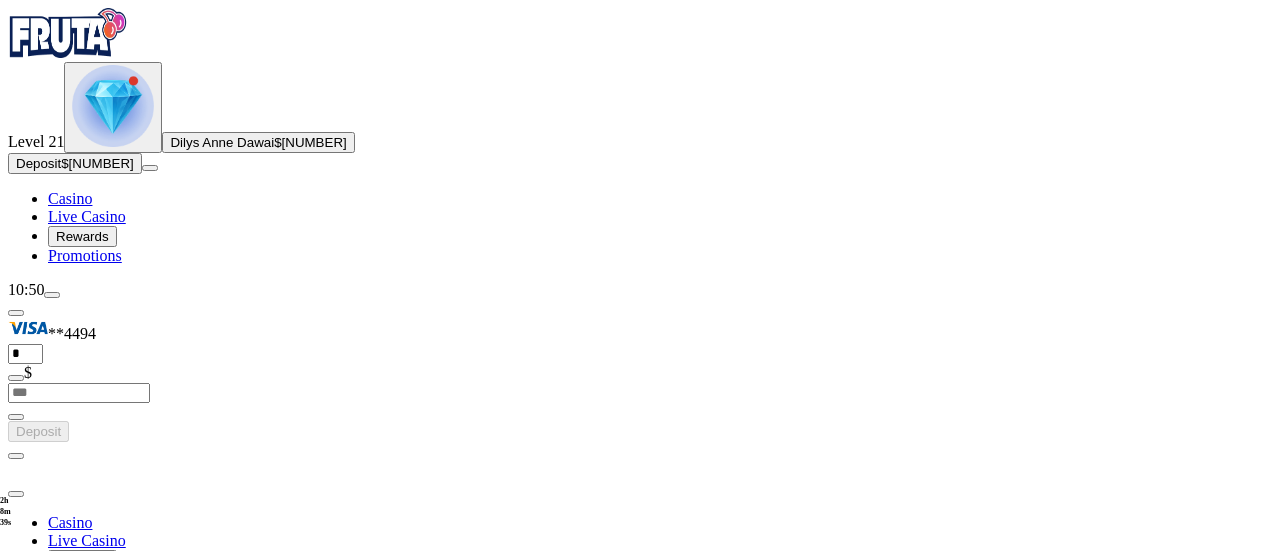 scroll, scrollTop: 150, scrollLeft: 0, axis: vertical 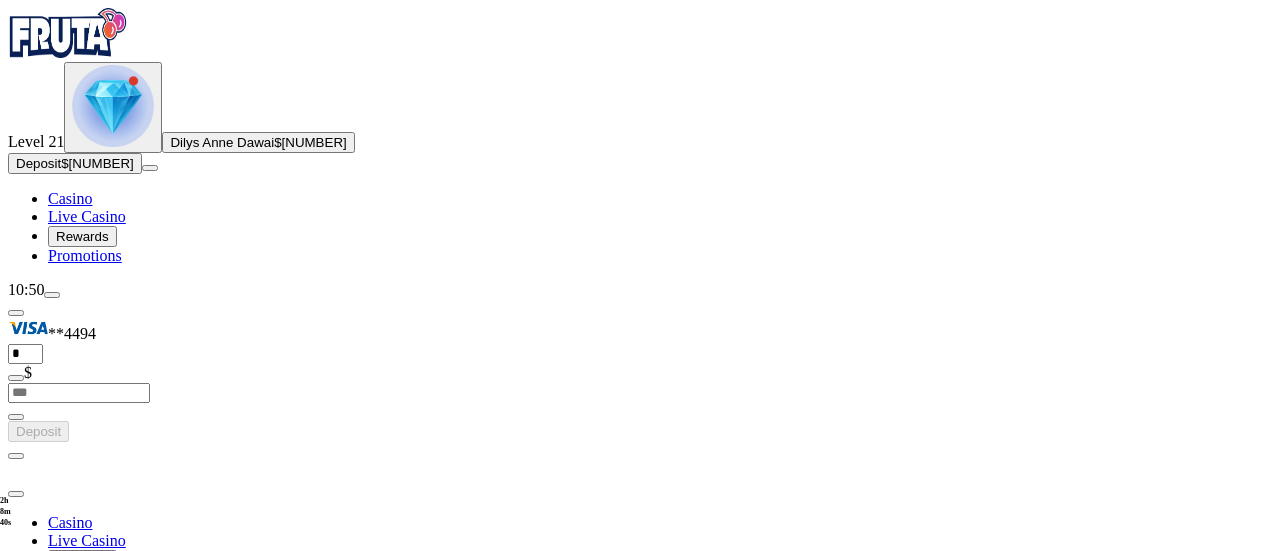 click on "Limits Play Safe" at bounding box center [102, 850] 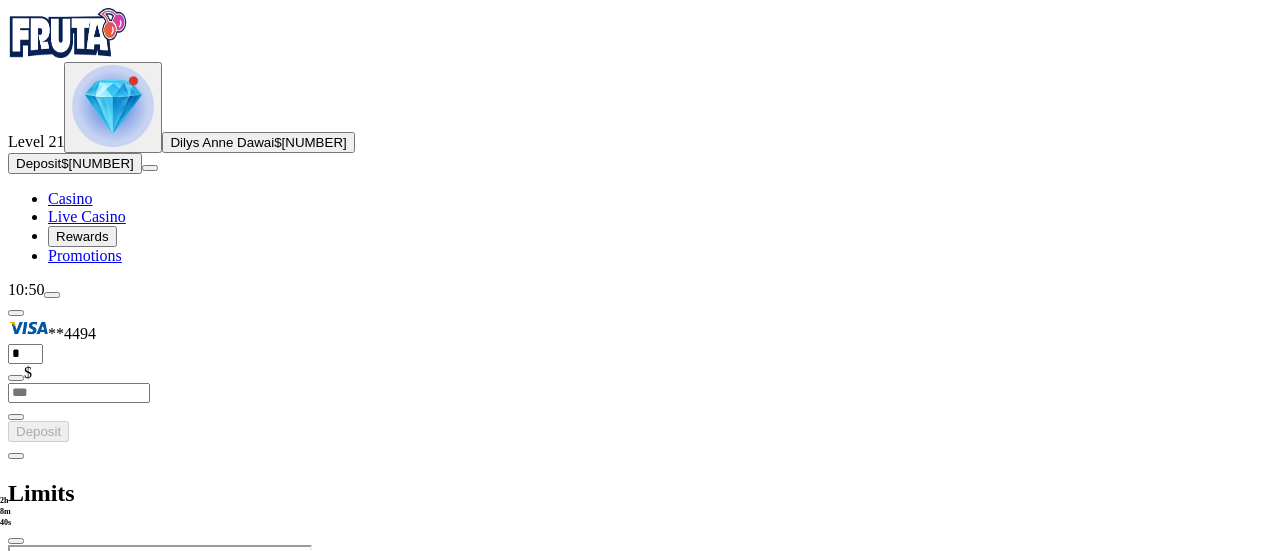 scroll, scrollTop: 0, scrollLeft: 0, axis: both 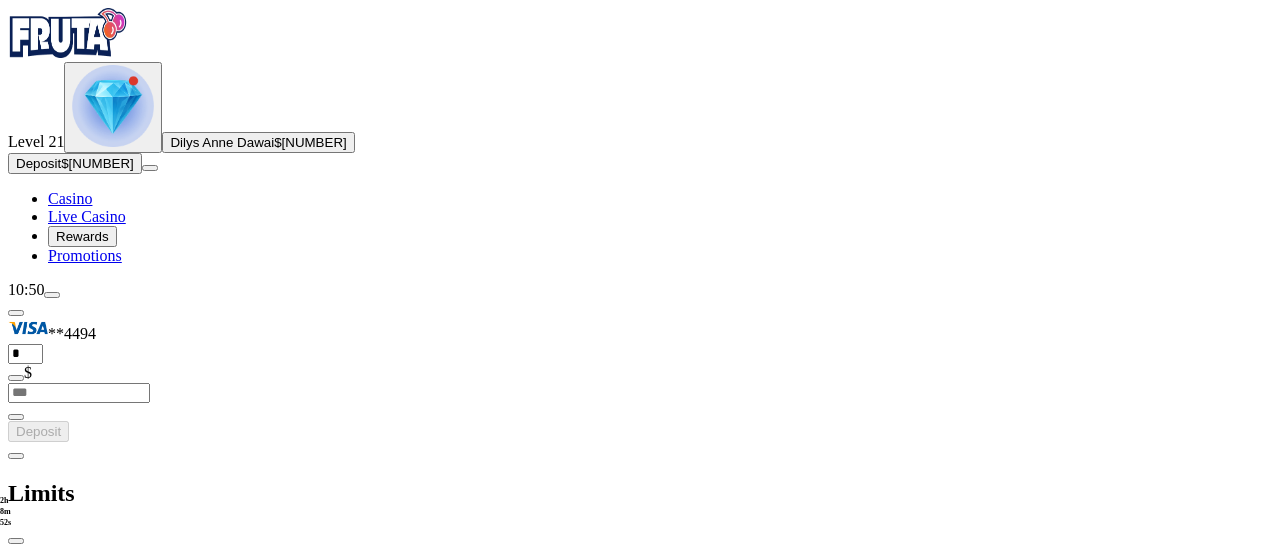 click on "Don’t party beyond your means. Our limits (Net Deposit Limit or Loss Limit) make sure that you enjoy Fruta on a level that is entertaining and comfortable for you. Your limits can be set at any time, but please note that if you wish to increase your limits, a 48 hour “cooling off” period will apply. The original limit will remain active for those 48 hours. Making your limit more stringent will apply instantly. Net Deposit Limit Loss Limit" at bounding box center [640, 625] 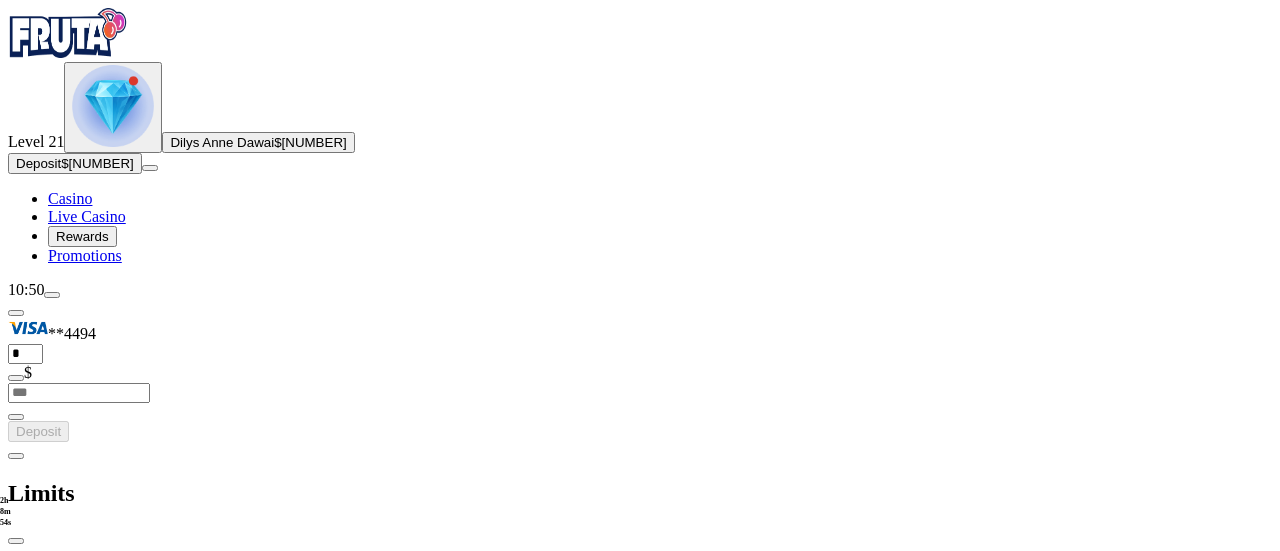 click at bounding box center (117, 657) 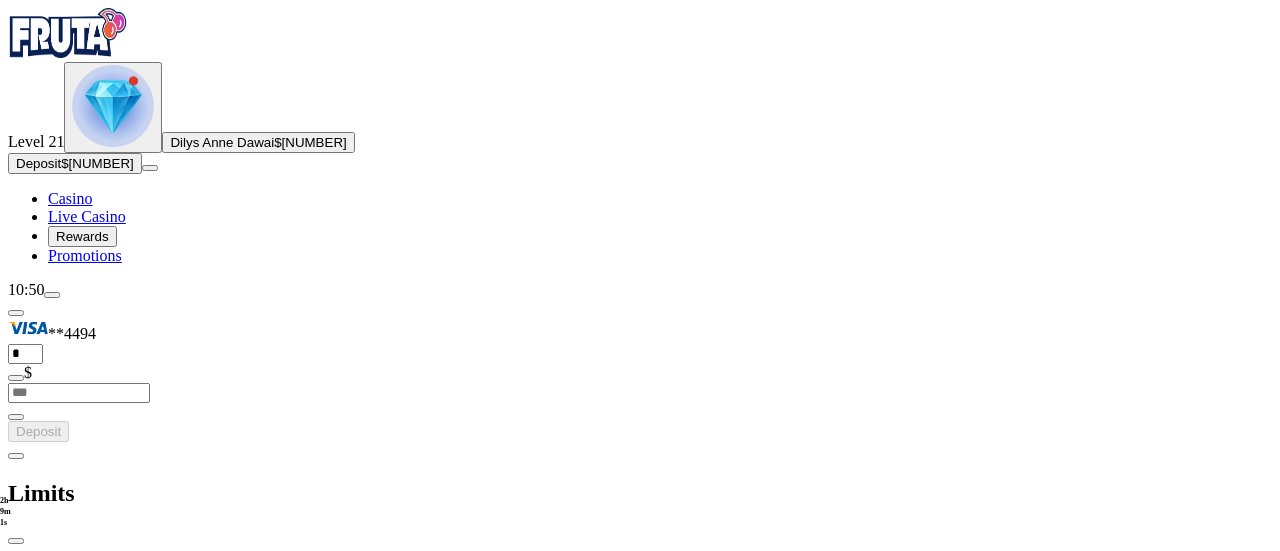 drag, startPoint x: 368, startPoint y: 539, endPoint x: 589, endPoint y: 395, distance: 263.77454 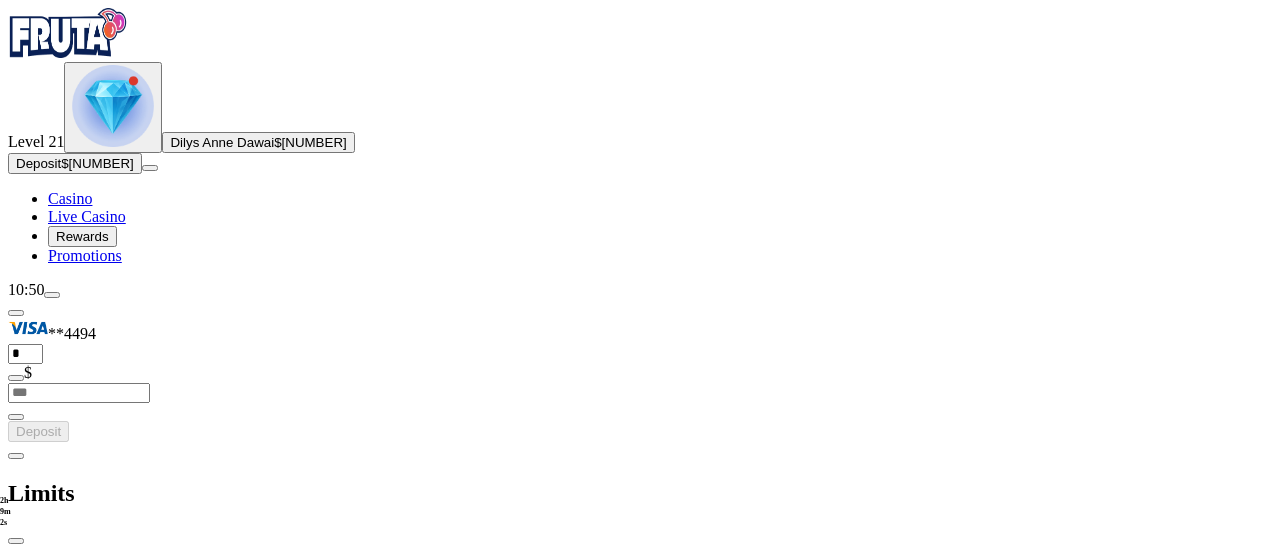 type on "*" 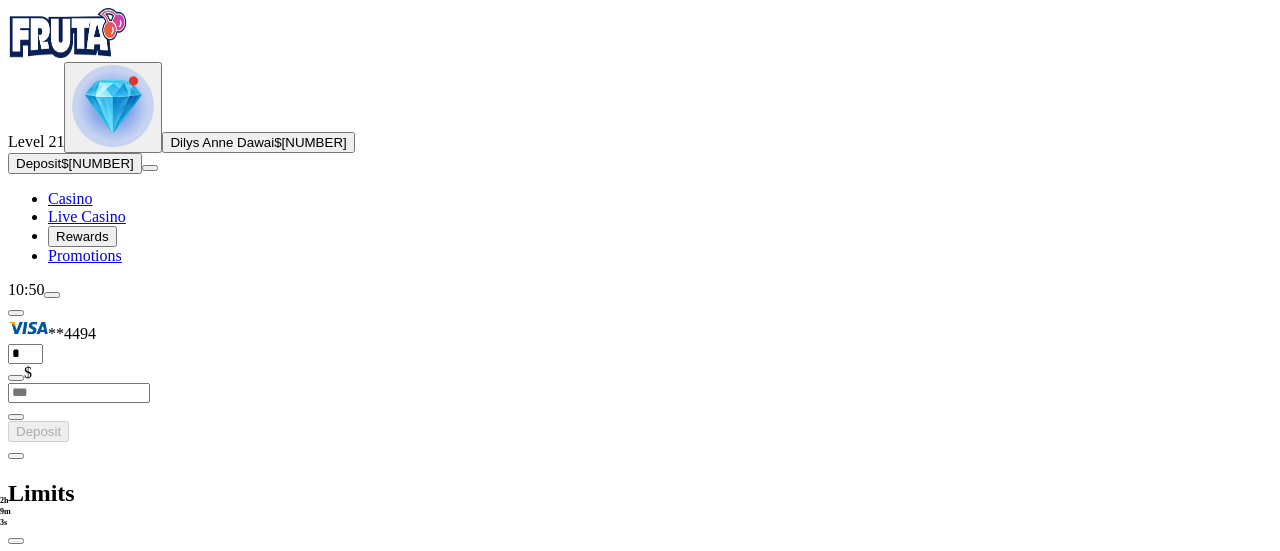 drag, startPoint x: 589, startPoint y: 395, endPoint x: 557, endPoint y: 402, distance: 32.75668 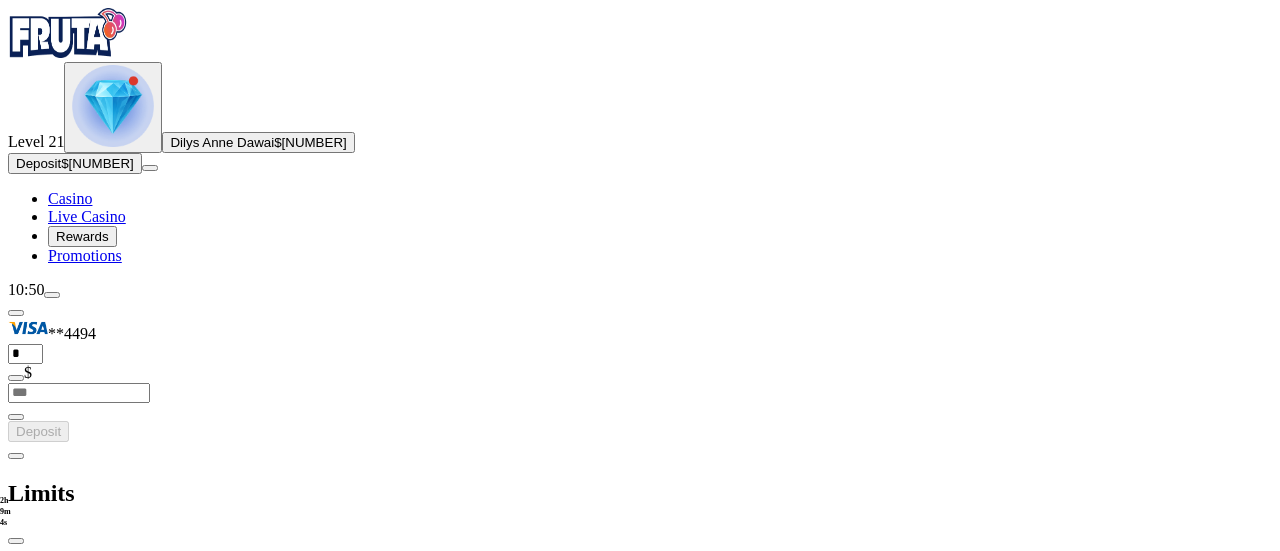 click on "*" at bounding box center (79, 826) 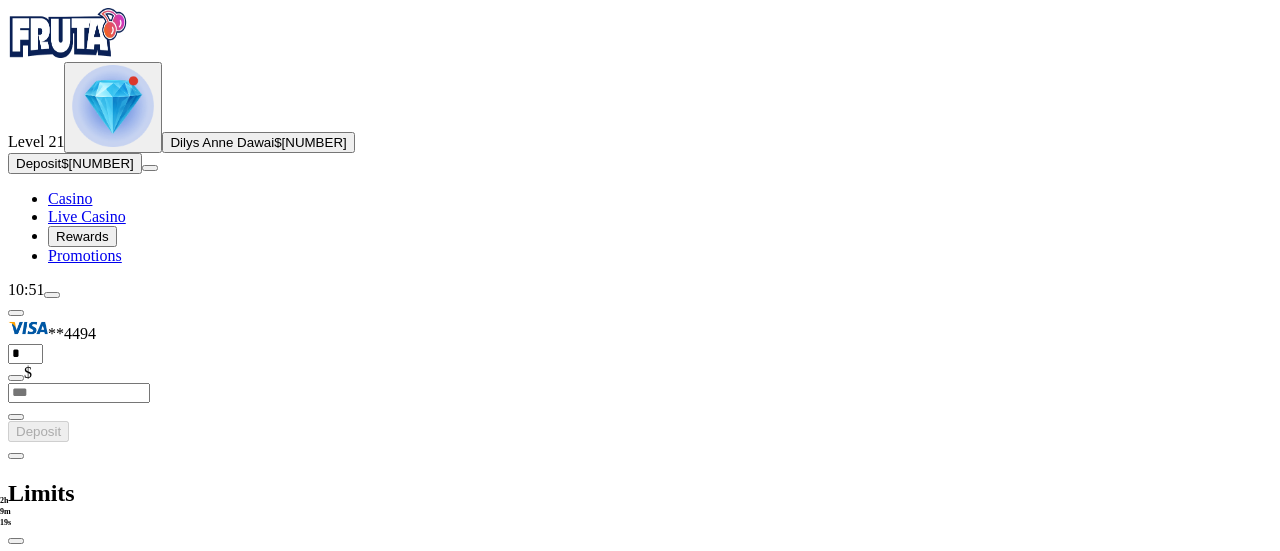 type on "****" 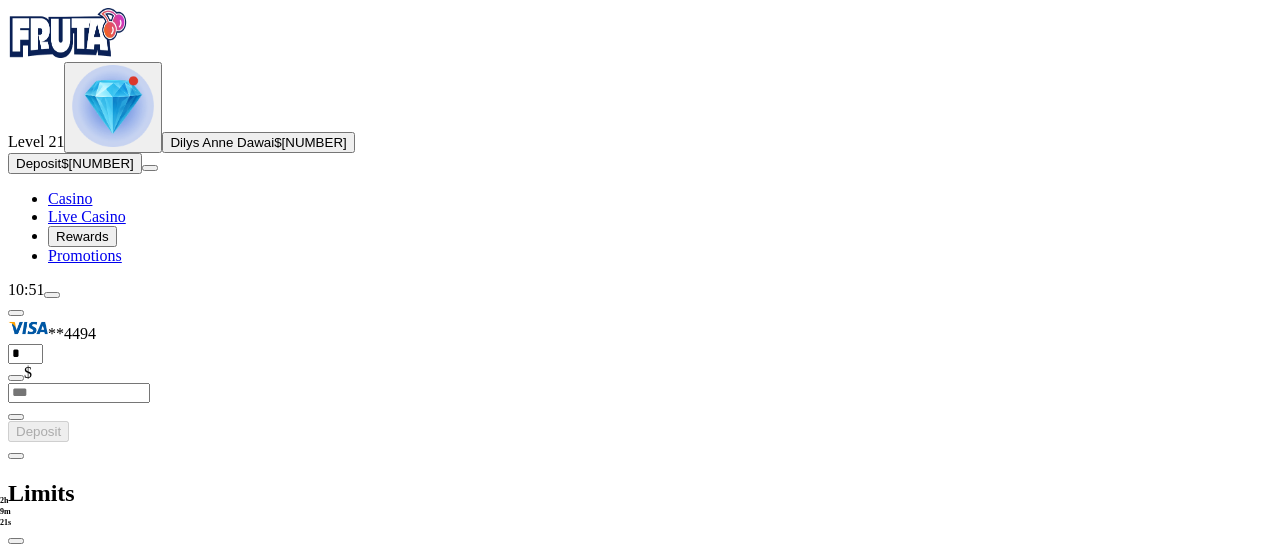 click on "Set Limits" at bounding box center (45, 864) 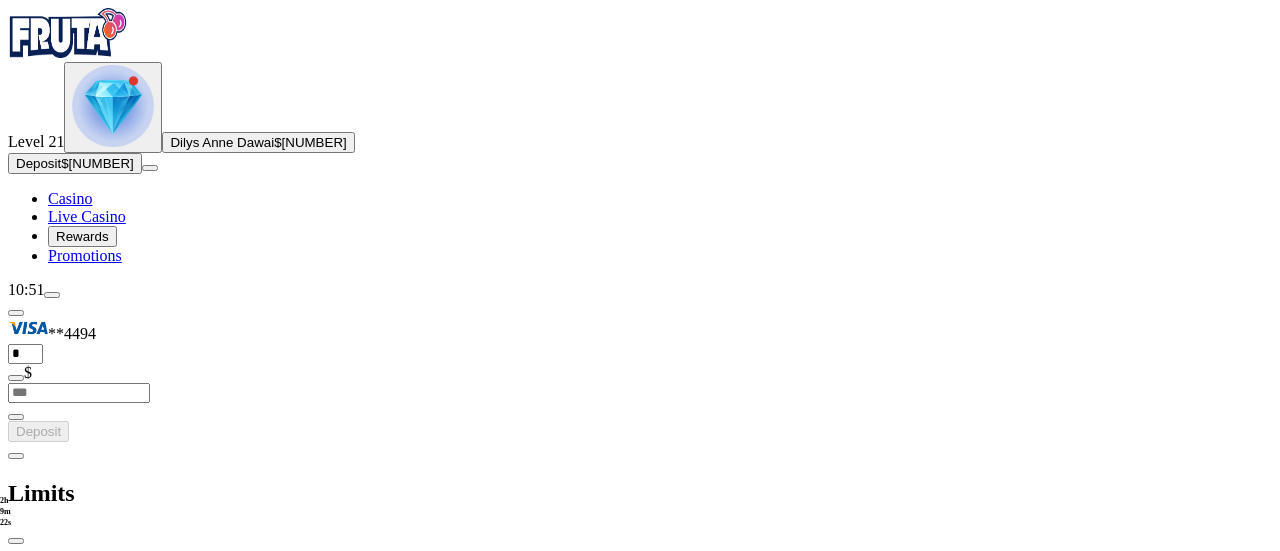 type 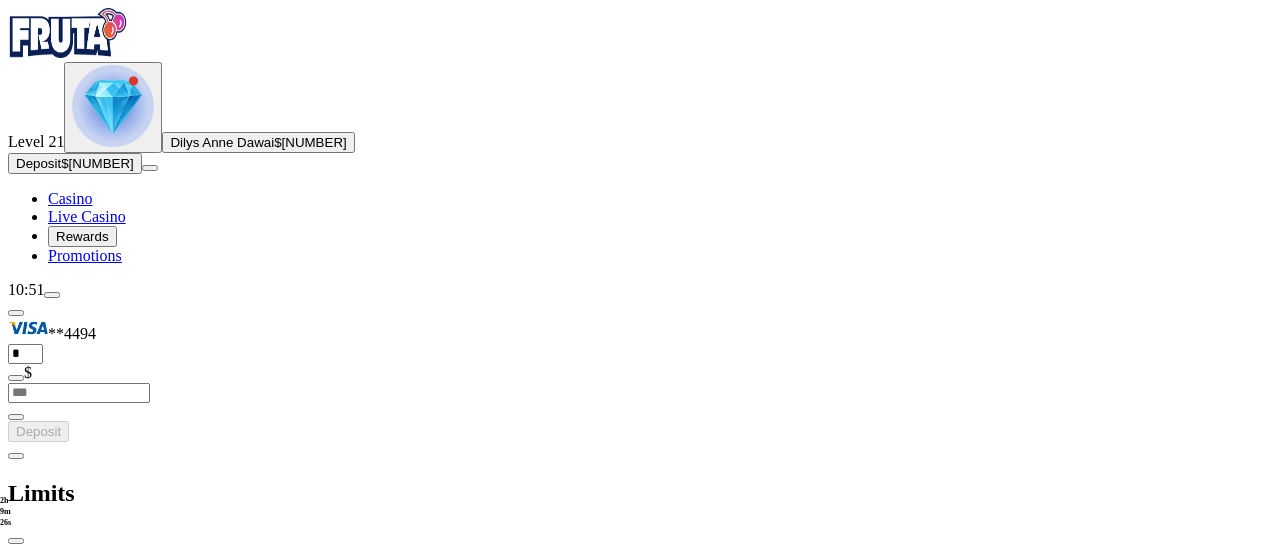 click at bounding box center (16, 541) 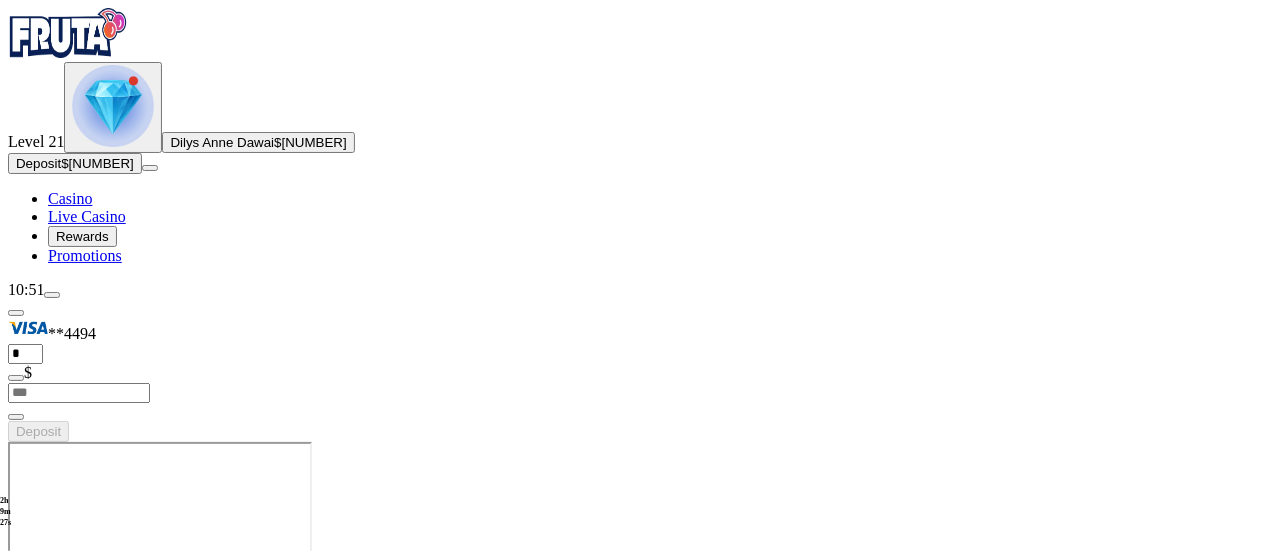 click at bounding box center [52, 295] 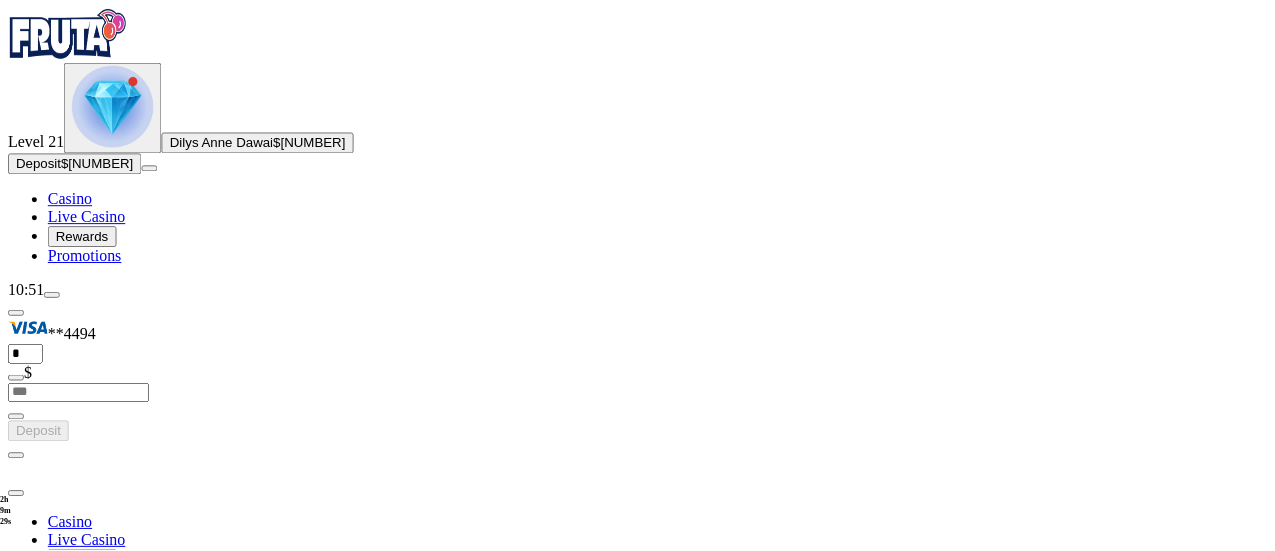 scroll, scrollTop: 157, scrollLeft: 0, axis: vertical 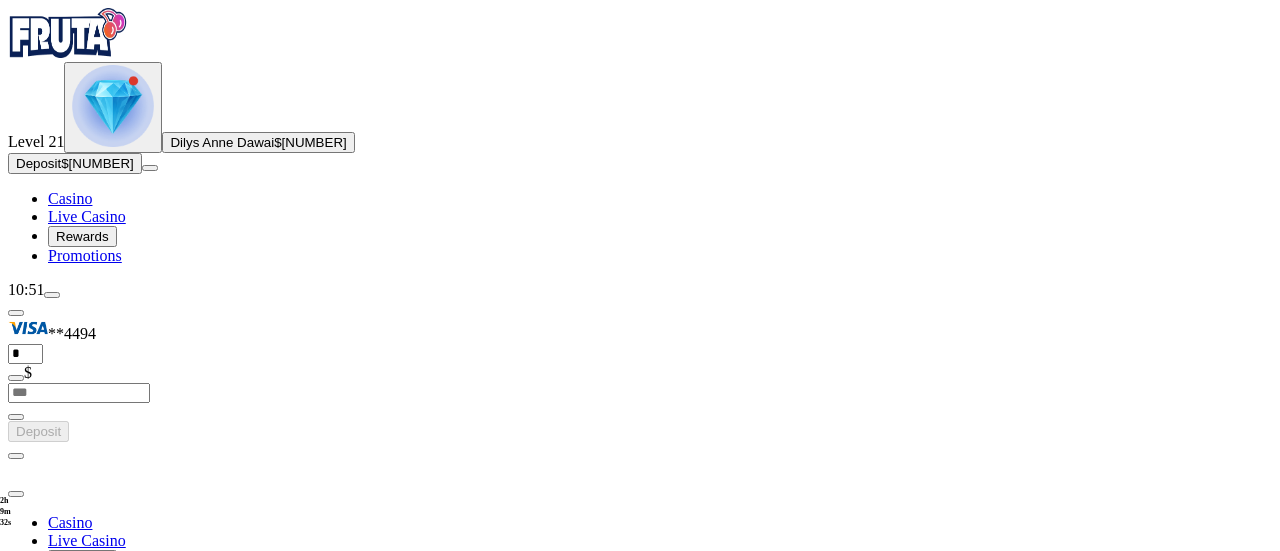 click on "Log Out" at bounding box center (39, 950) 